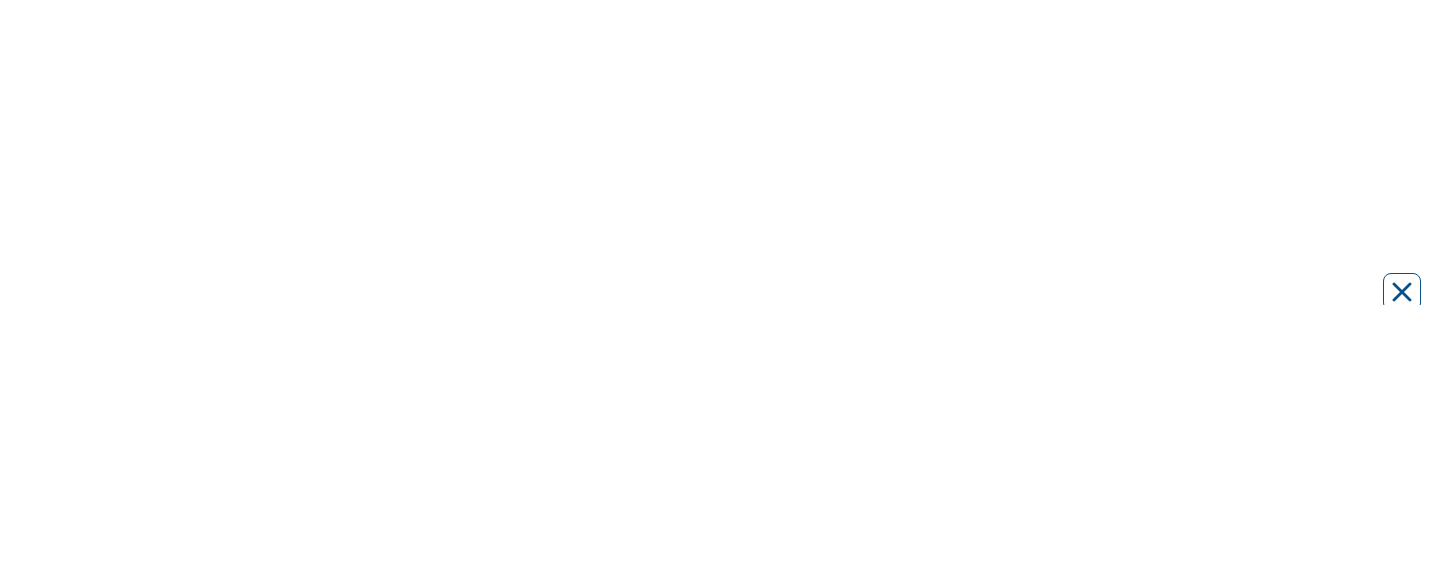 scroll, scrollTop: 0, scrollLeft: 0, axis: both 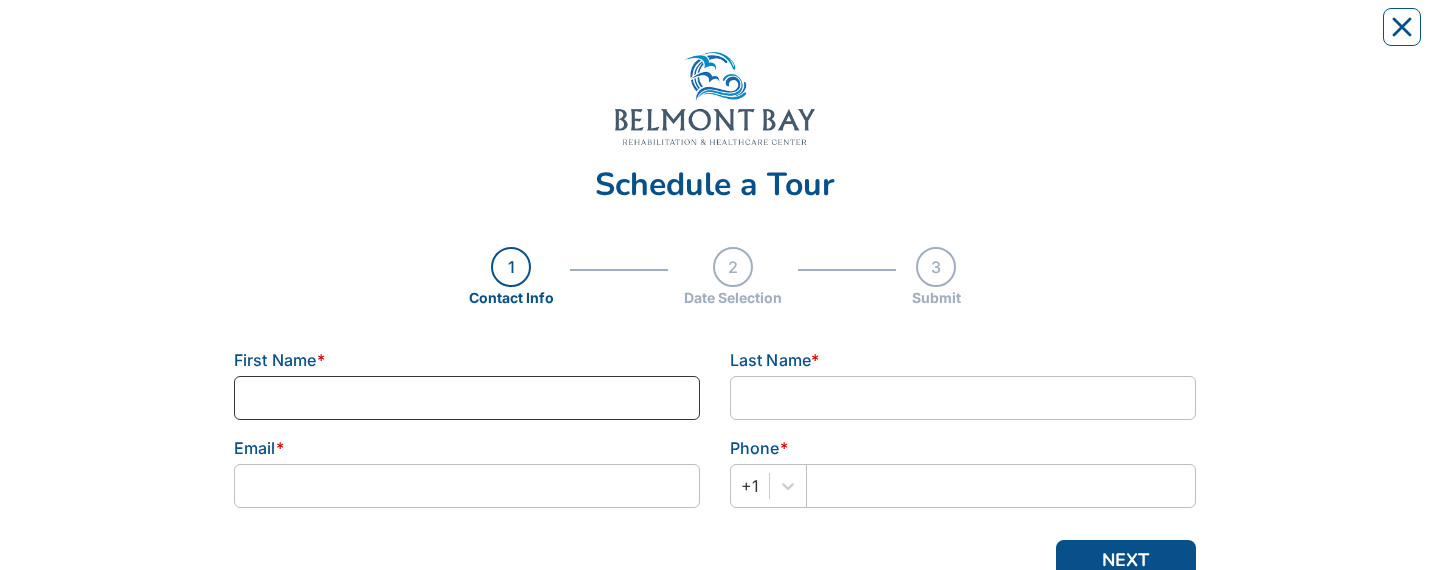 click at bounding box center [467, 398] 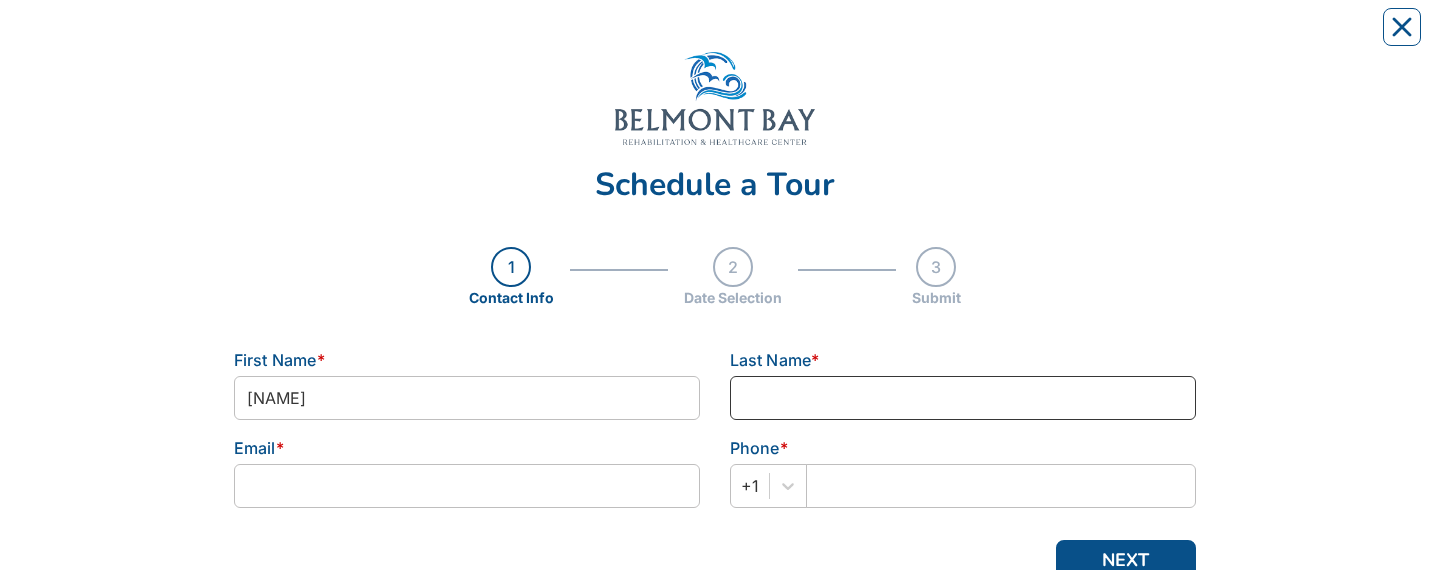 type on "[LAST]" 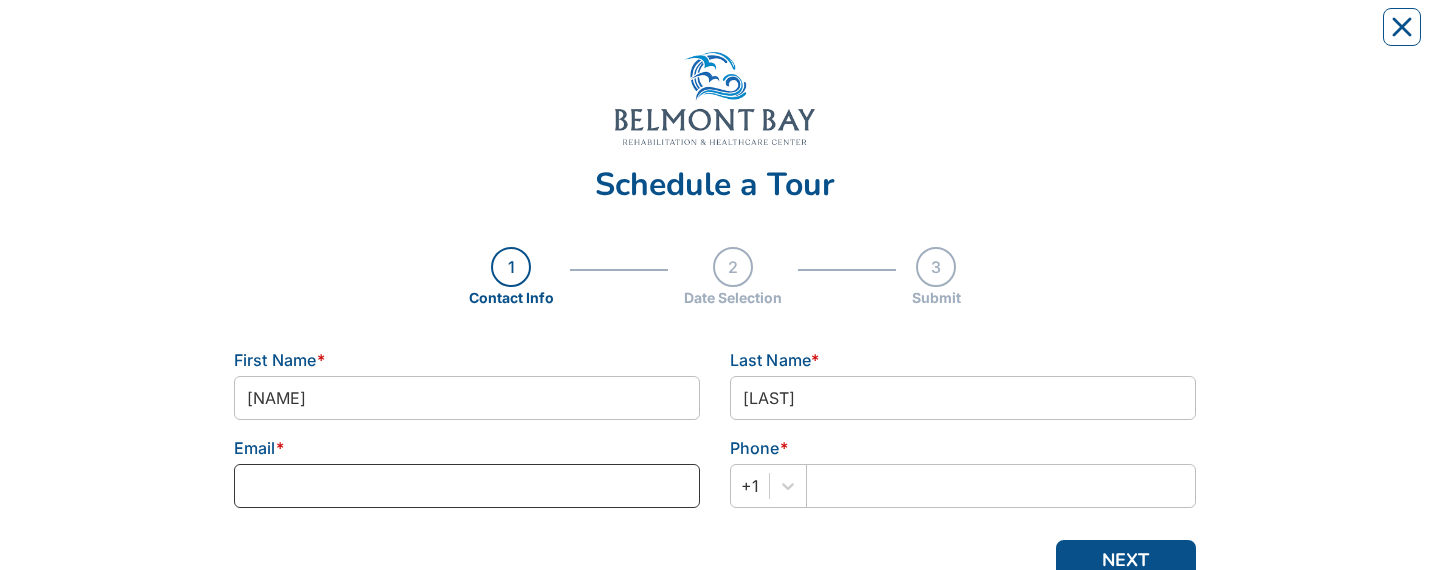 type on "[EMAIL]" 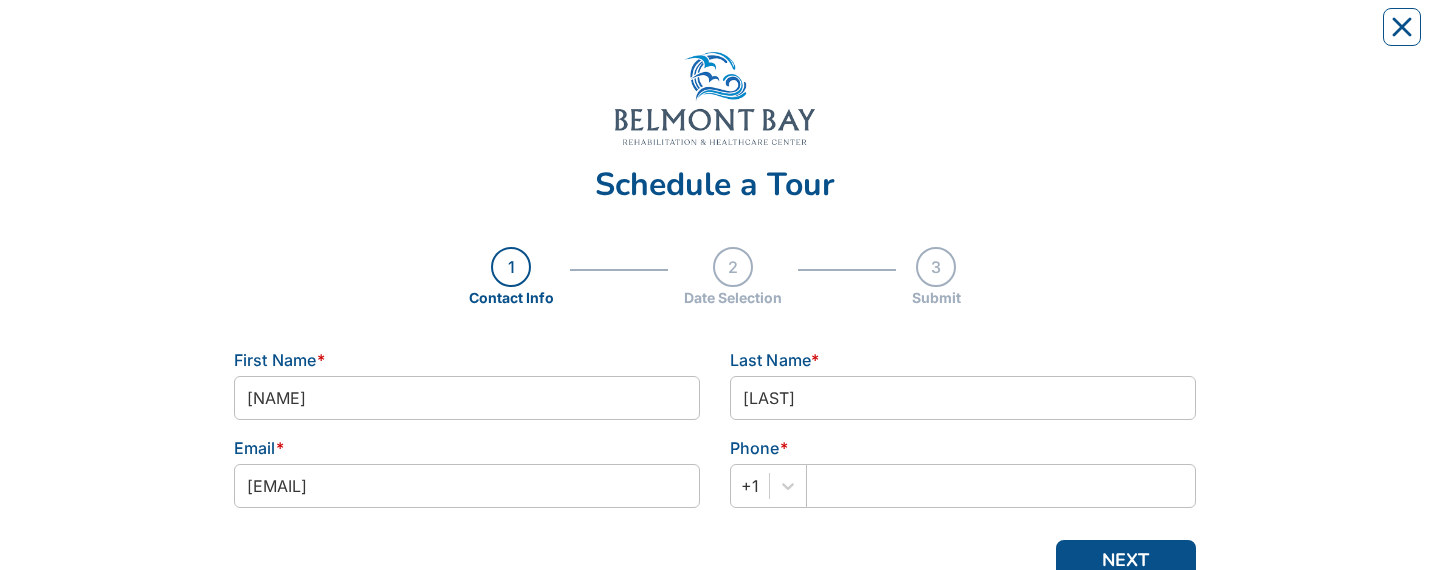 type on "[PHONE]" 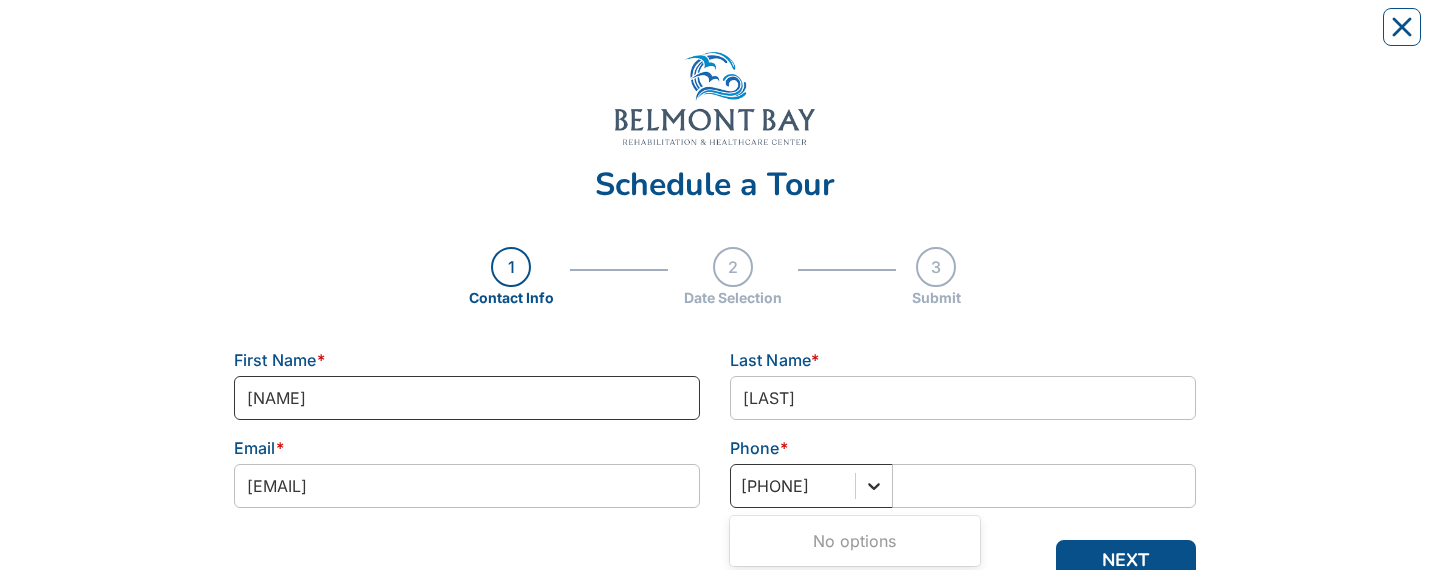 type 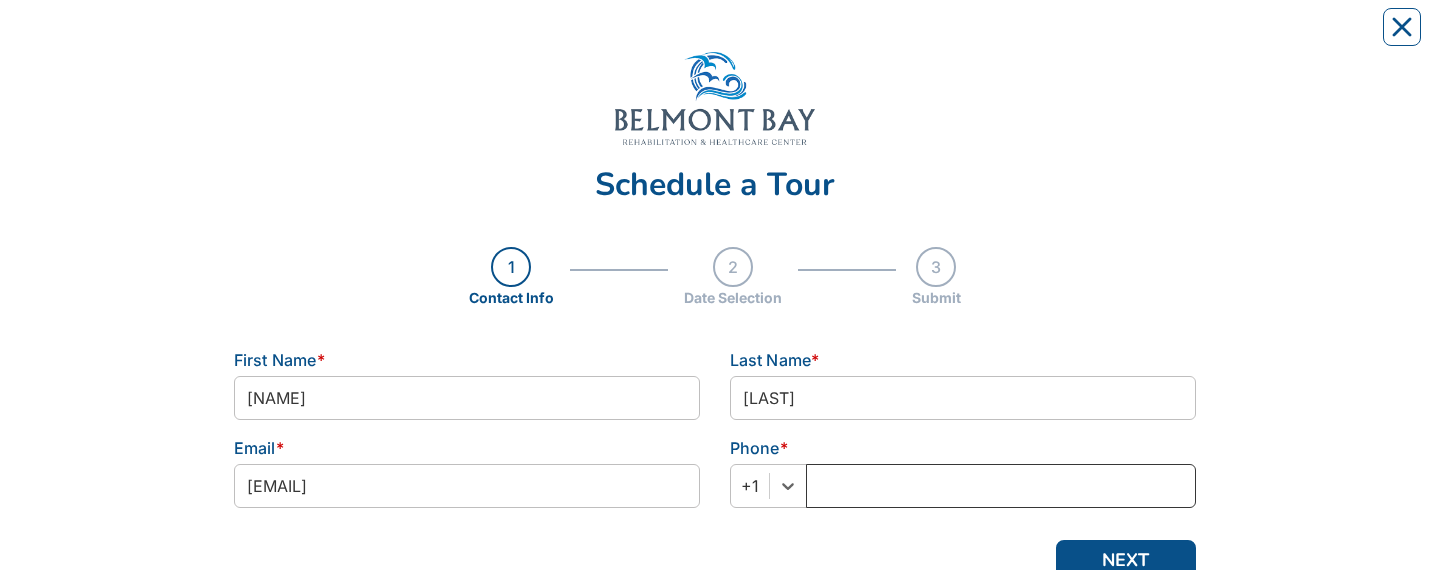click at bounding box center (1001, 486) 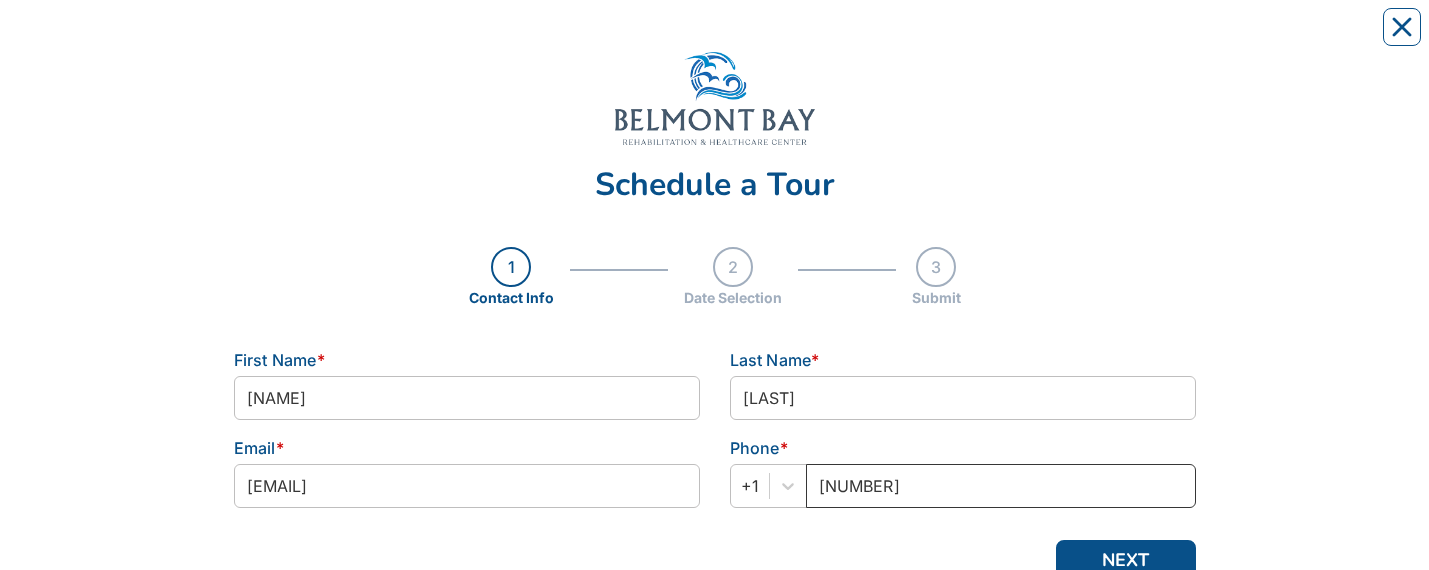 type on "[PHONE]" 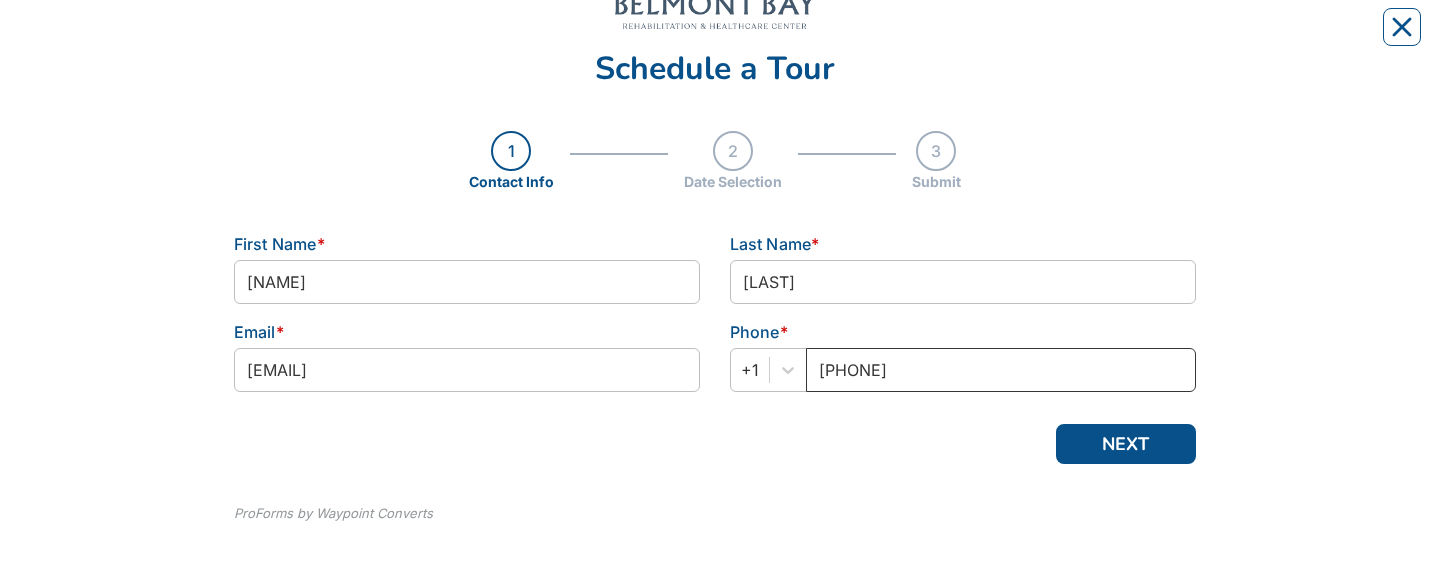 scroll, scrollTop: 137, scrollLeft: 0, axis: vertical 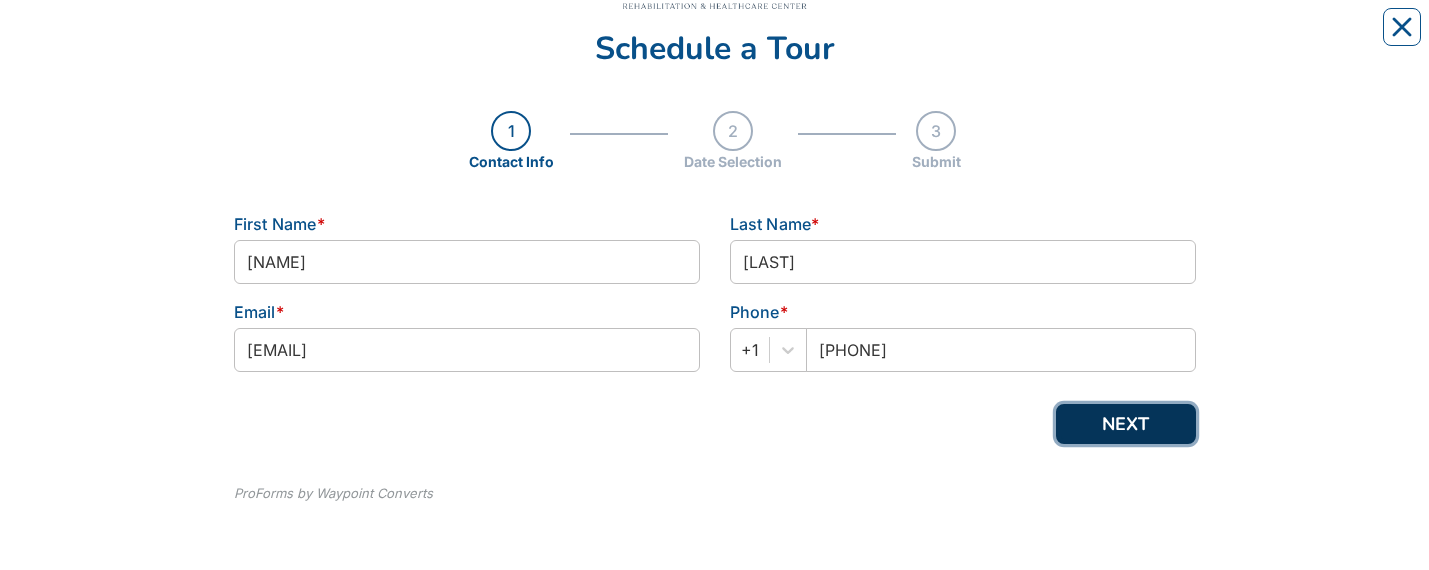 click on "NEXT" at bounding box center (1126, 424) 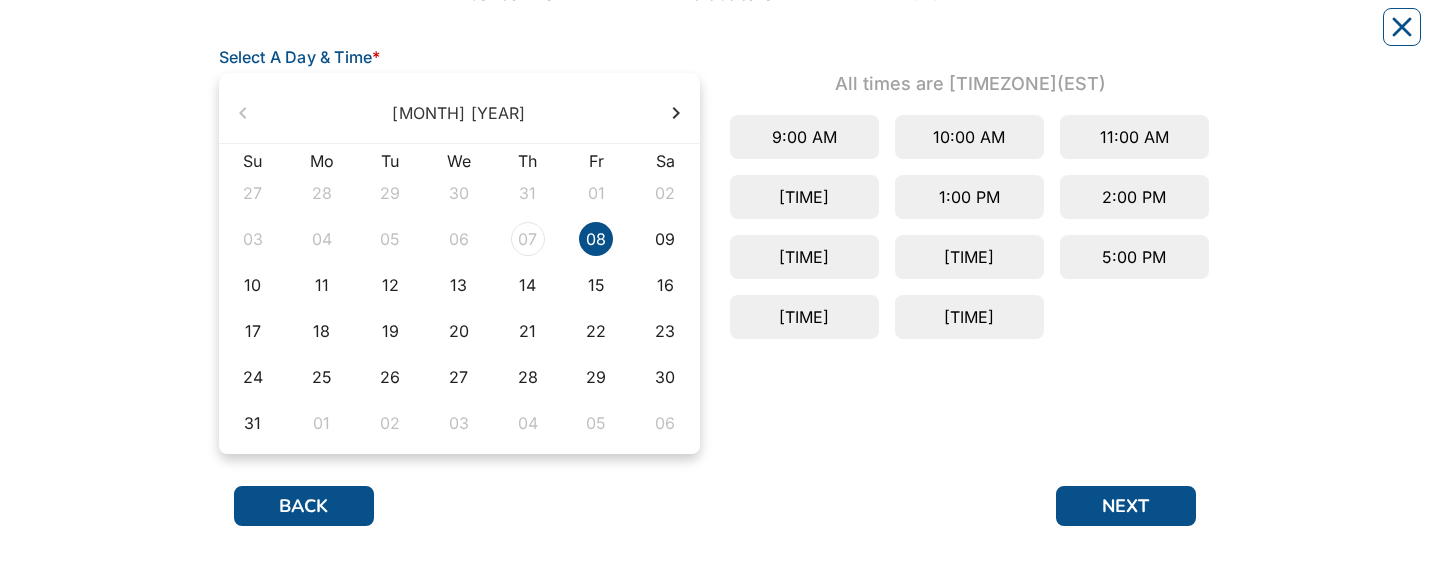 scroll, scrollTop: 305, scrollLeft: 0, axis: vertical 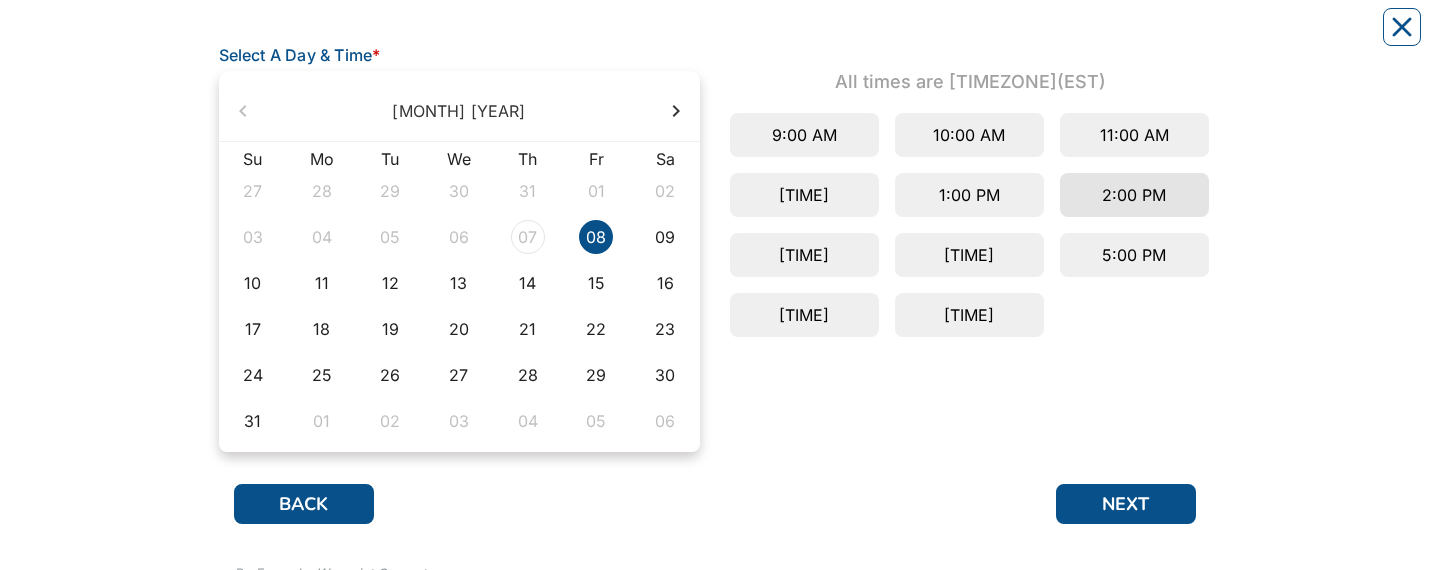 click on "2:00 PM" at bounding box center [1134, 195] 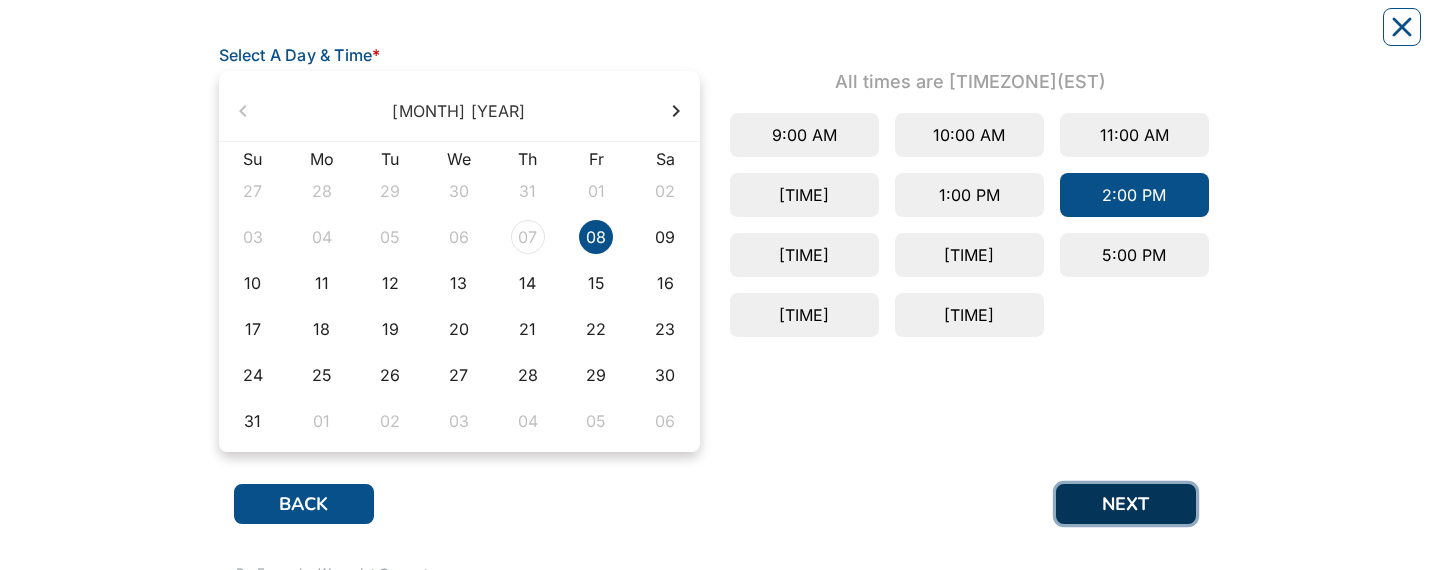 click on "NEXT" at bounding box center (1126, 504) 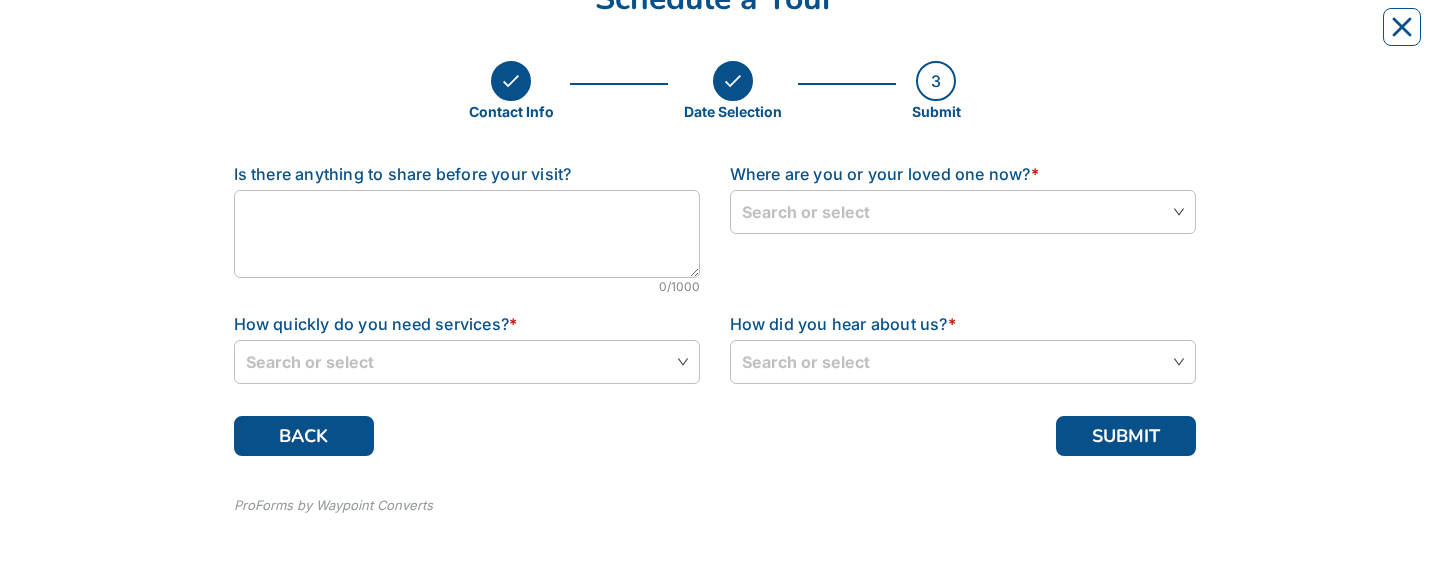 scroll, scrollTop: 199, scrollLeft: 0, axis: vertical 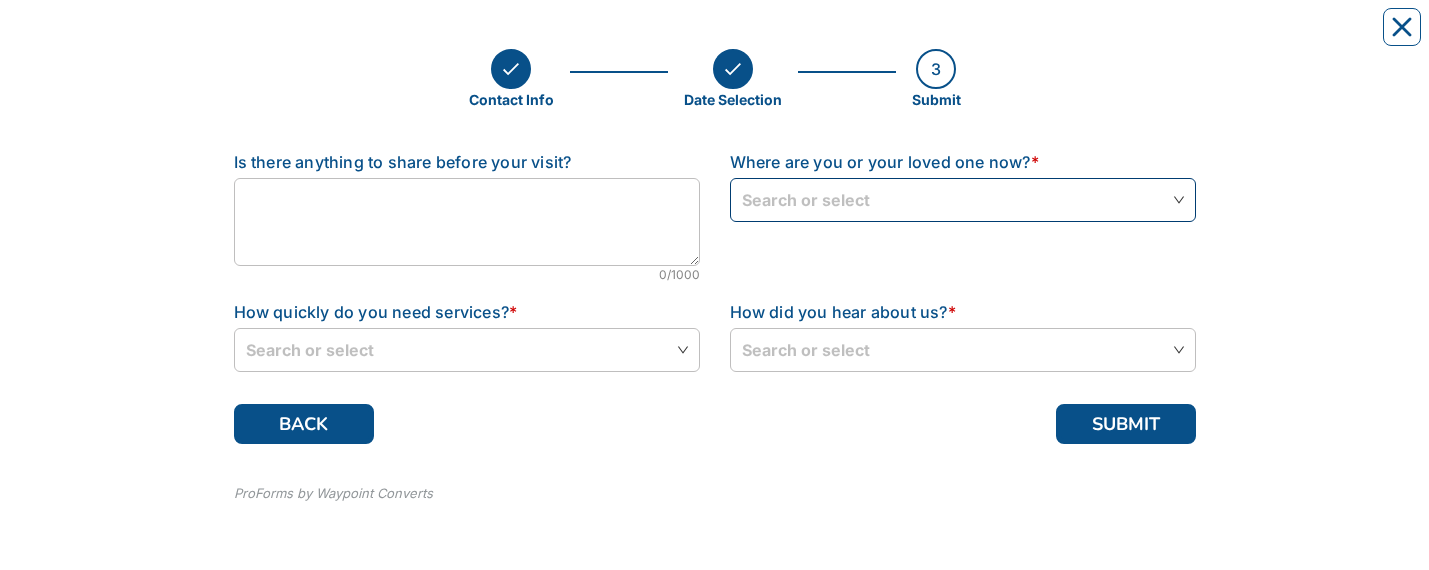 click at bounding box center [963, 199] 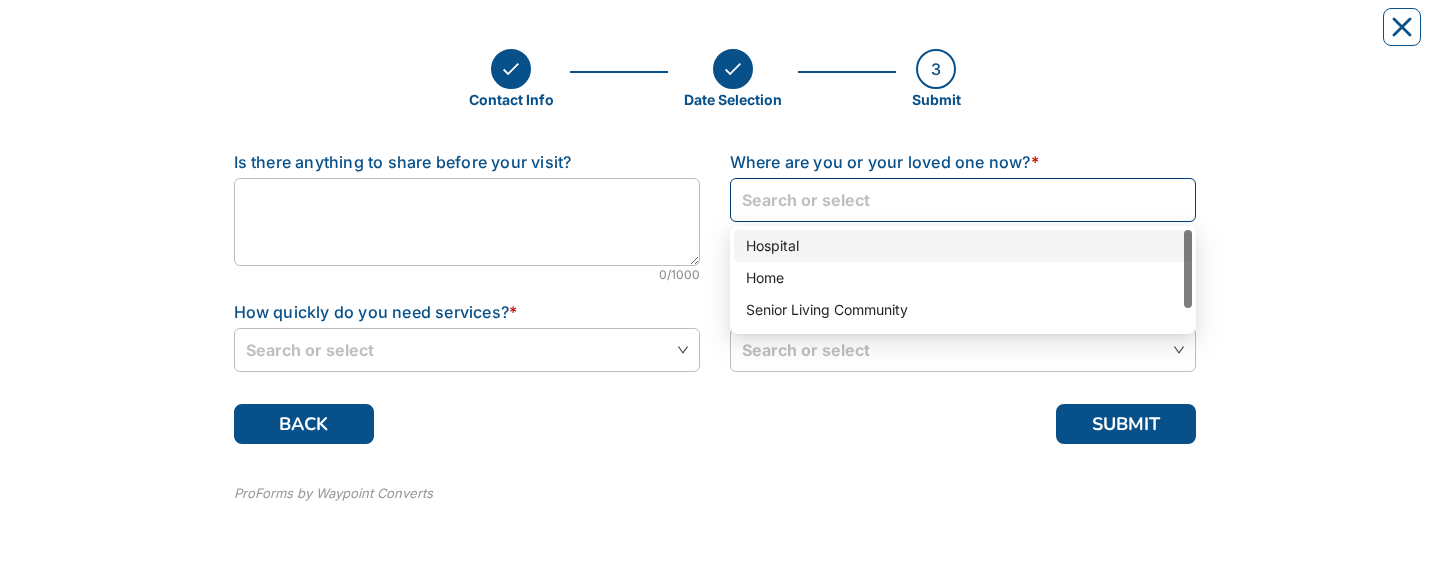 scroll, scrollTop: 28, scrollLeft: 0, axis: vertical 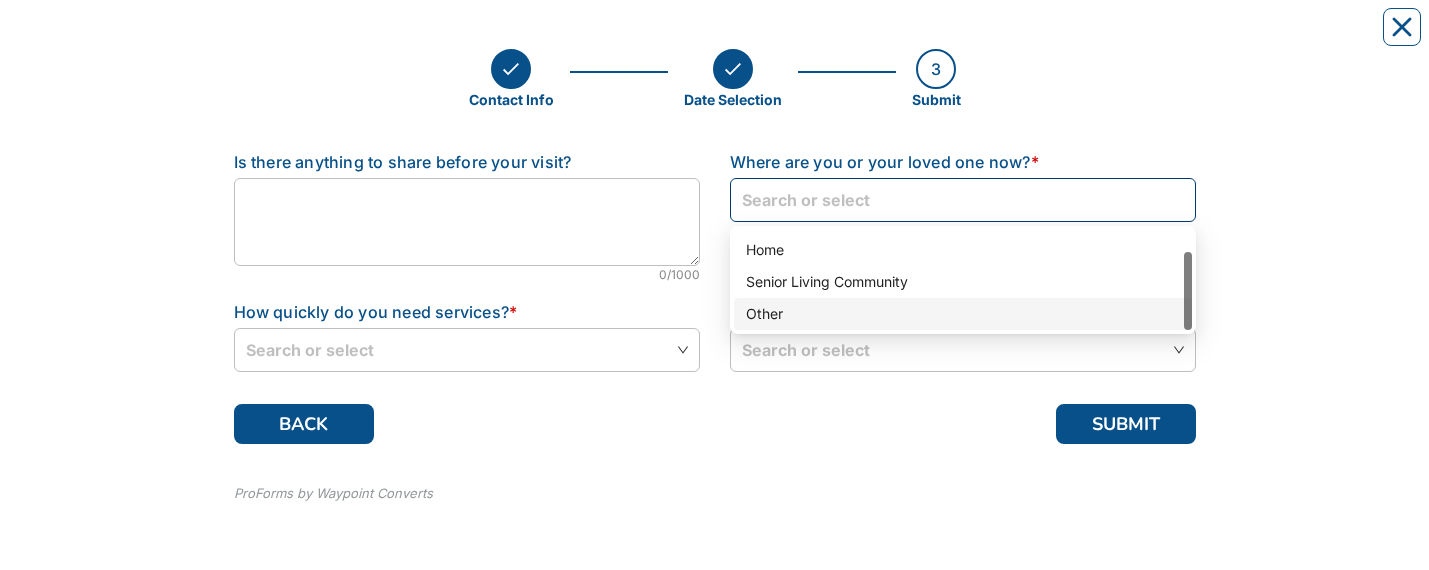 click on "Other" at bounding box center [963, 314] 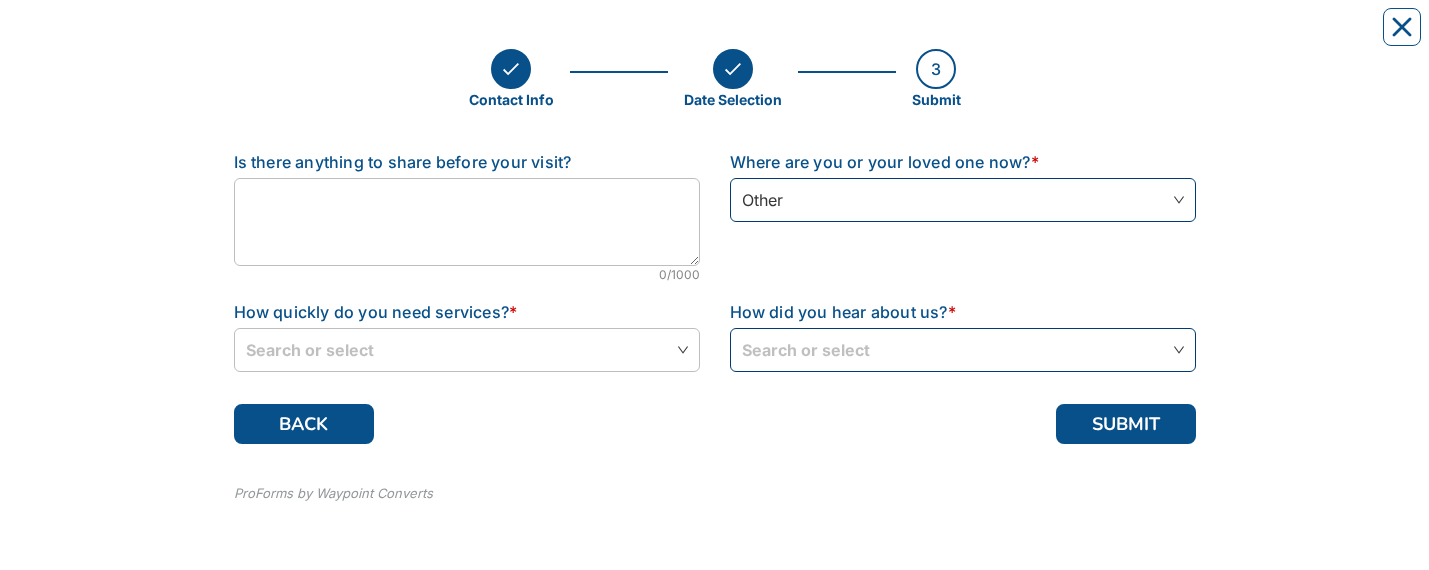 click at bounding box center (963, 349) 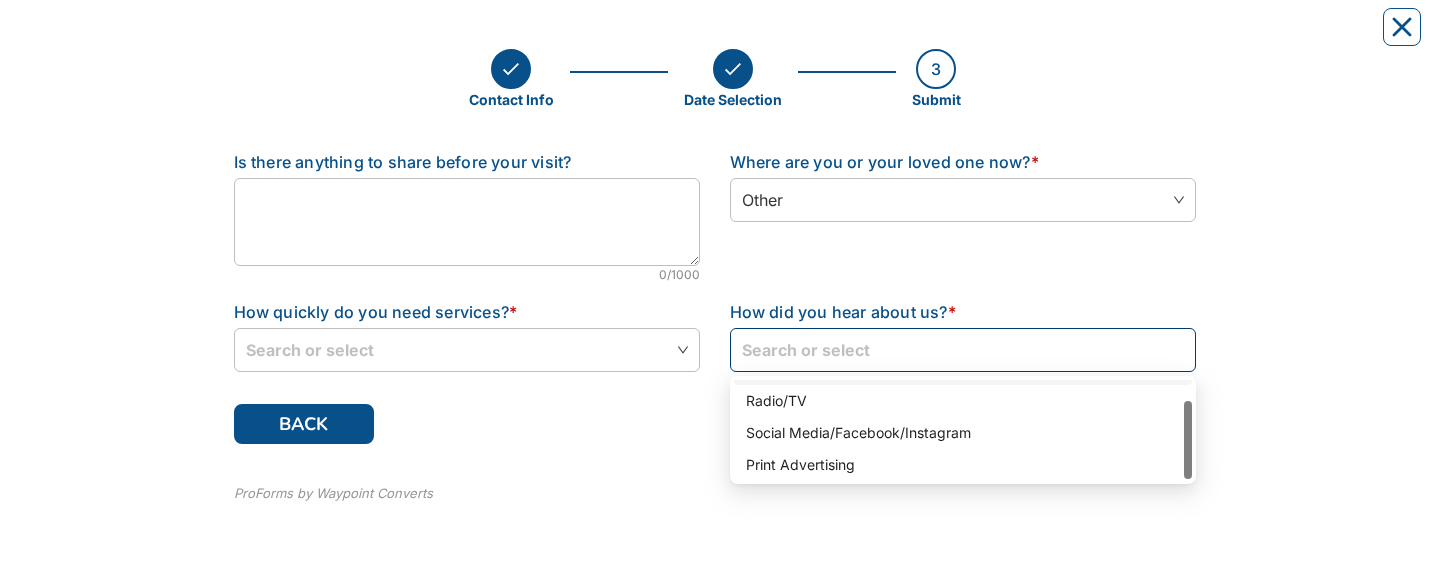 scroll, scrollTop: 28, scrollLeft: 0, axis: vertical 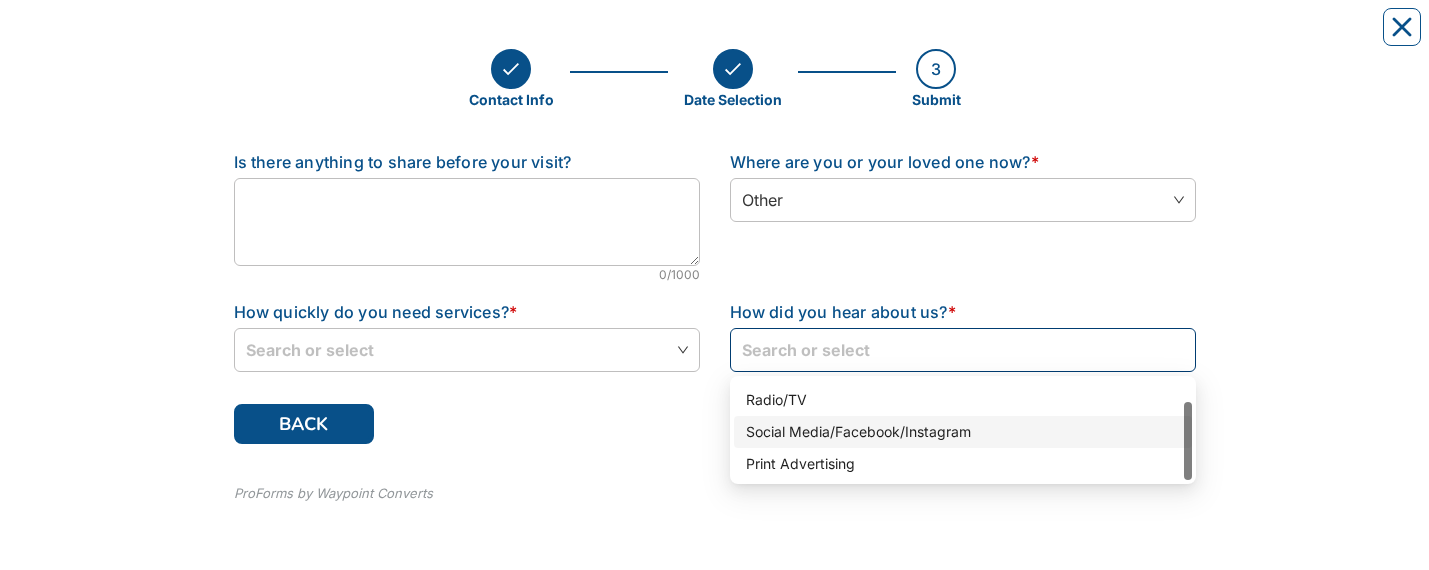 click on "Social Media/Facebook/Instagram" at bounding box center [963, 432] 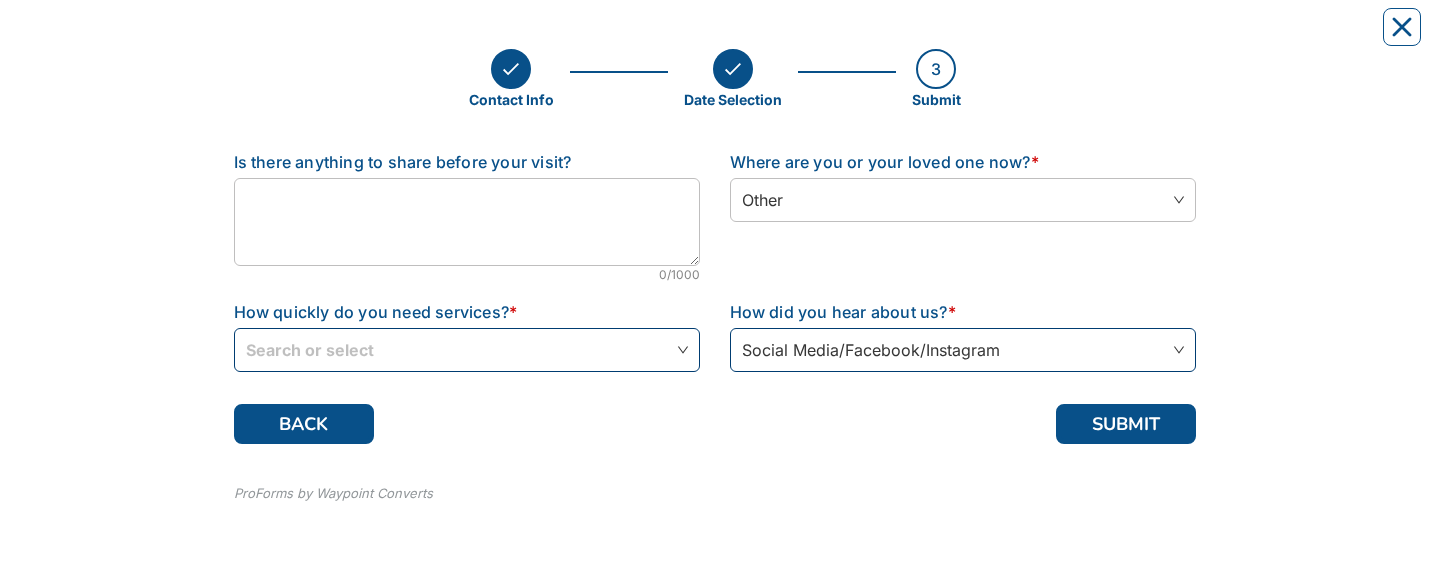 click at bounding box center [467, 349] 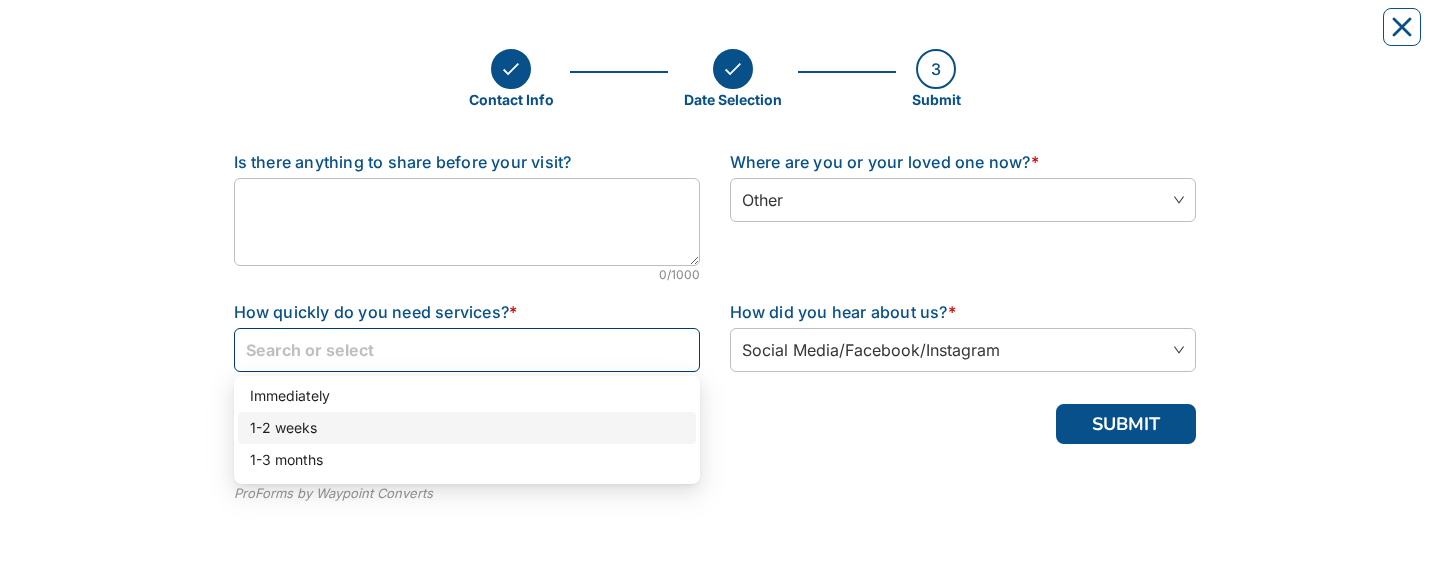 click on "1-2 weeks" at bounding box center [467, 428] 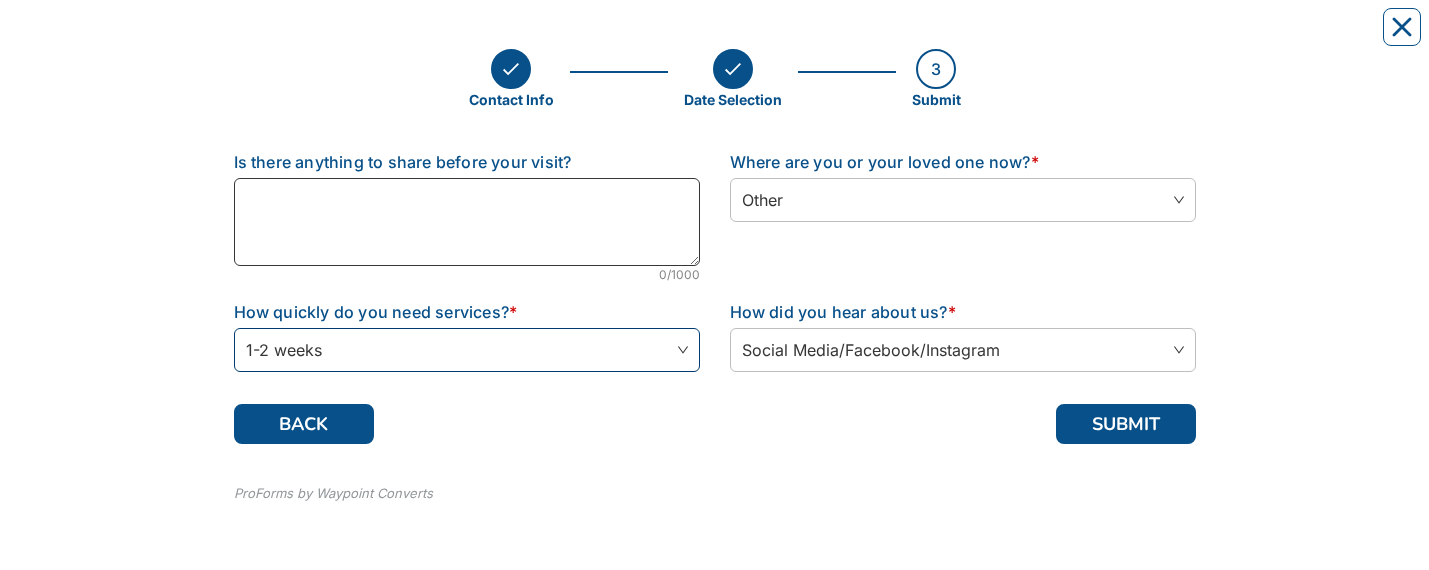 click at bounding box center (467, 222) 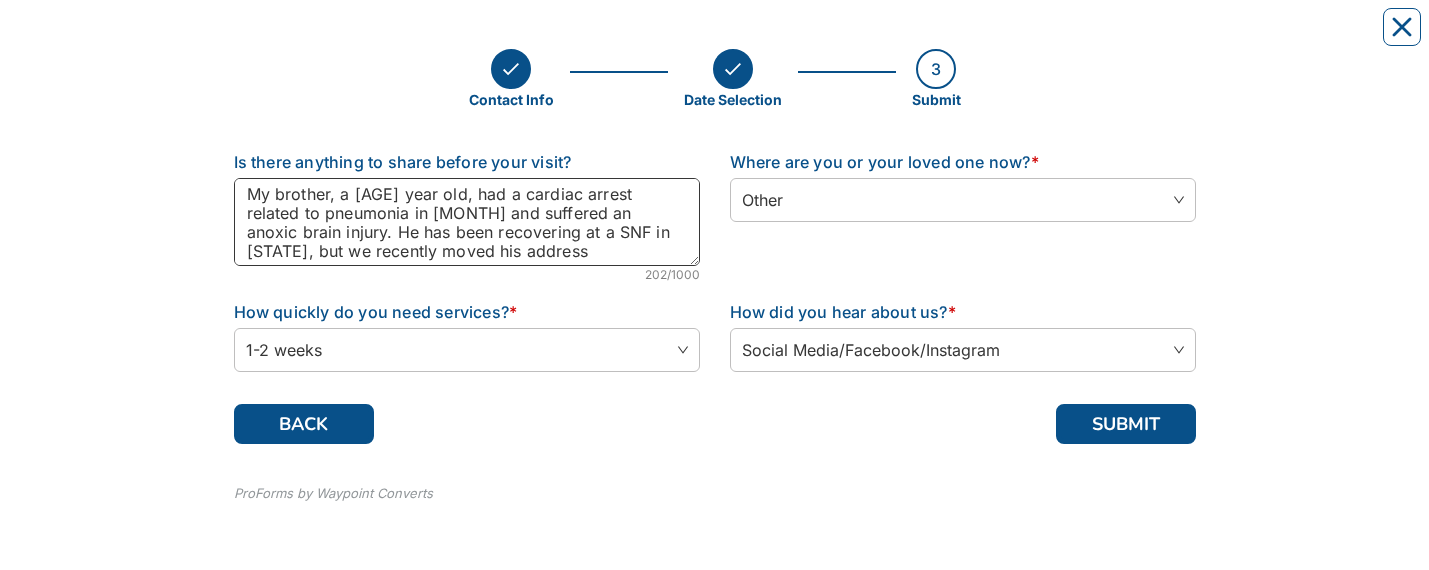 click on "My brother, a [AGE] year old, had a cardiac arrest related to pneumonia in [MONTH] and suffered an anoxic brain injury. He has been recovering at a SNF in [STATE], but we recently moved his address" at bounding box center [467, 222] 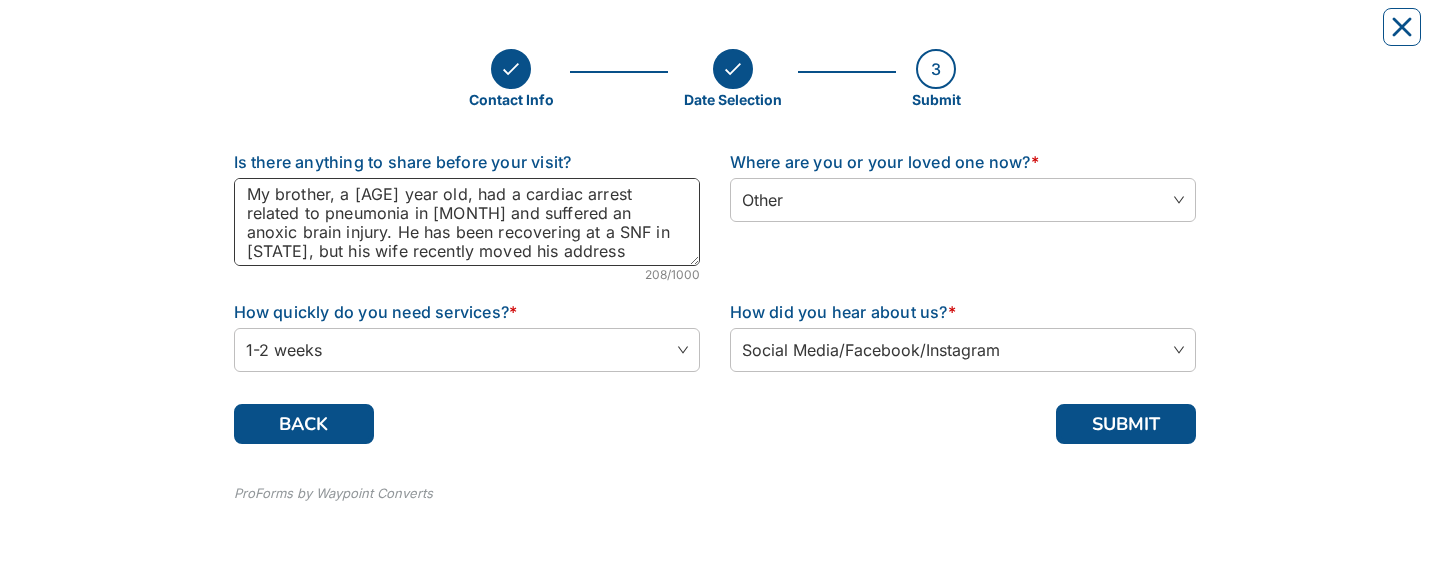 click on "My brother, a [AGE] year old, had a cardiac arrest related to pneumonia in [MONTH] and suffered an anoxic brain injury. He has been recovering at a SNF in [STATE], but his wife recently moved his address" at bounding box center [467, 222] 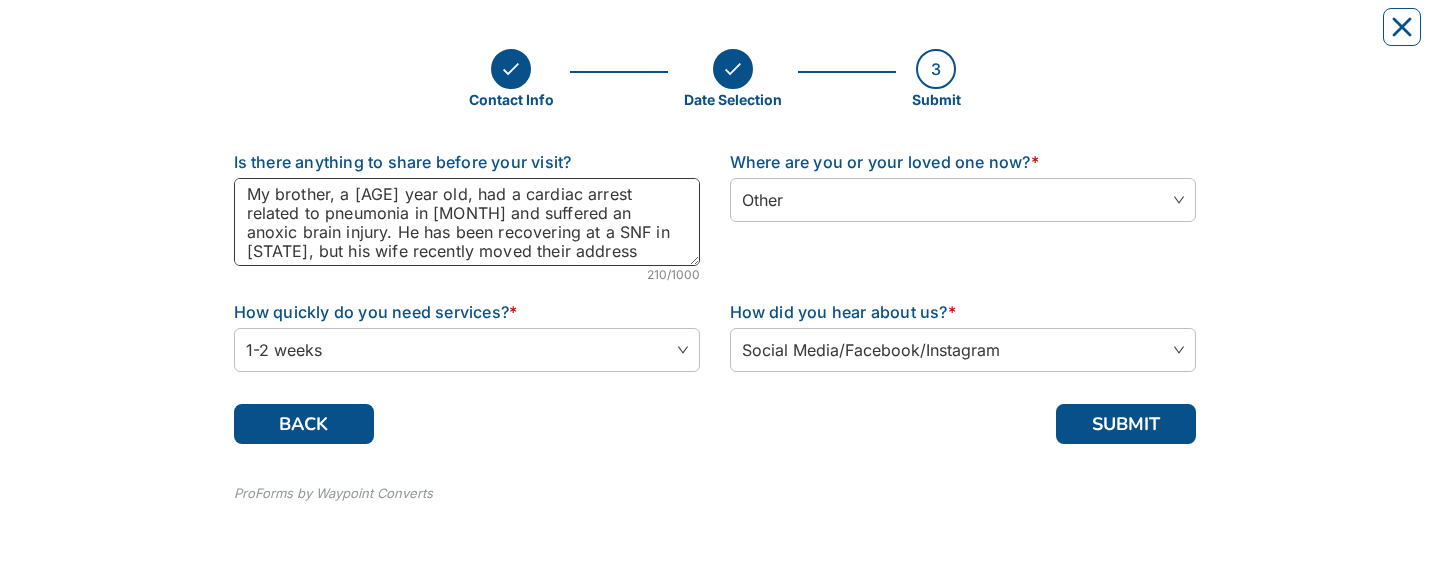 scroll, scrollTop: 21, scrollLeft: 0, axis: vertical 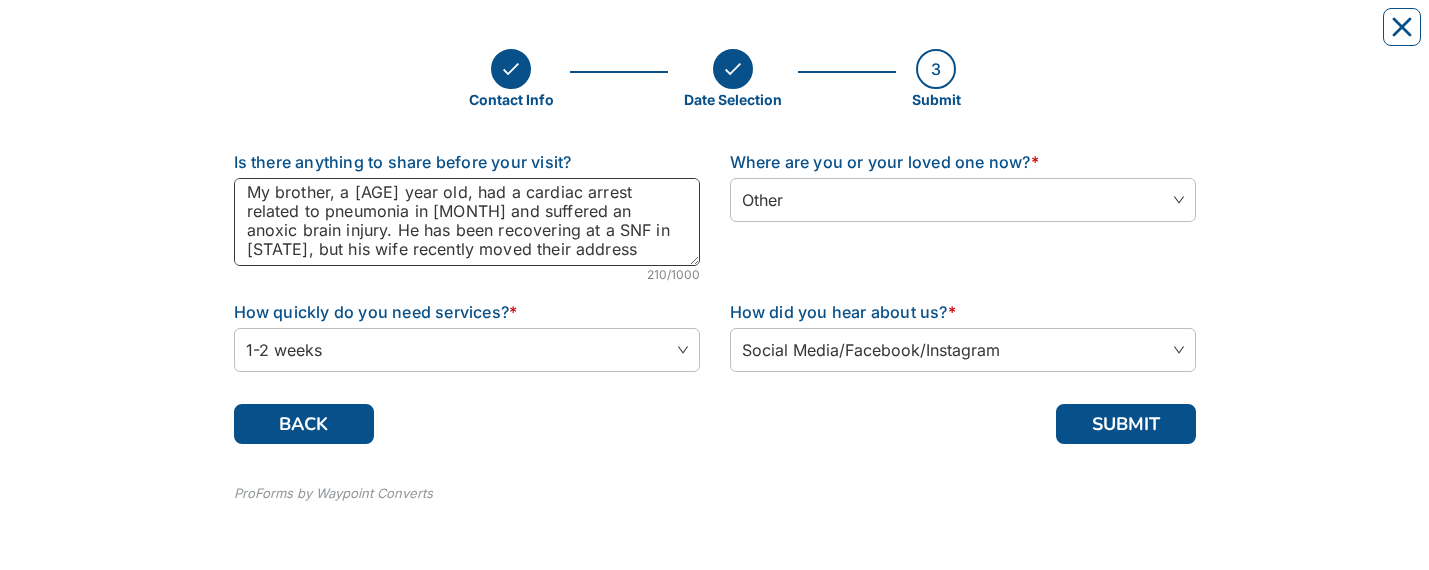 click on "My brother, a [AGE] year old, had a cardiac arrest related to pneumonia in [MONTH] and suffered an anoxic brain injury. He has been recovering at a SNF in [STATE], but his wife recently moved their address" at bounding box center [467, 222] 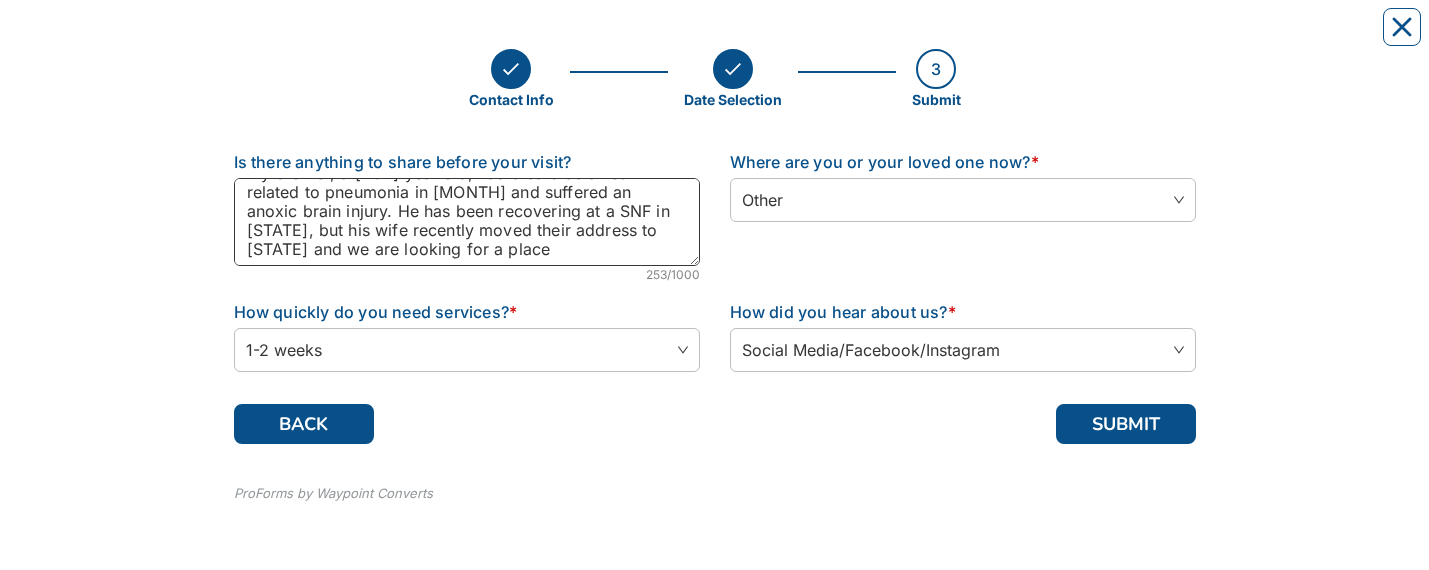 click on "My brother, a [AGE] year old, had a cardiac arrest related to pneumonia in [MONTH] and suffered an anoxic brain injury. He has been recovering at a SNF in [STATE], but his wife recently moved their address to [STATE] and we are looking for a place" at bounding box center [467, 222] 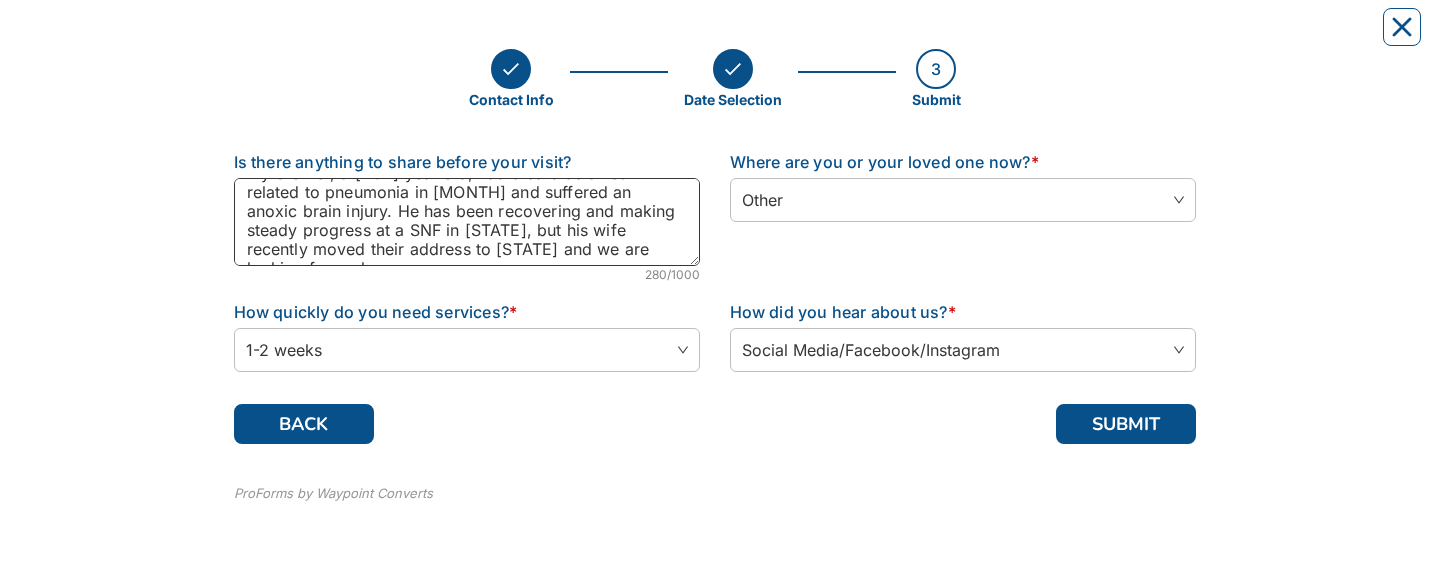 scroll, scrollTop: 40, scrollLeft: 0, axis: vertical 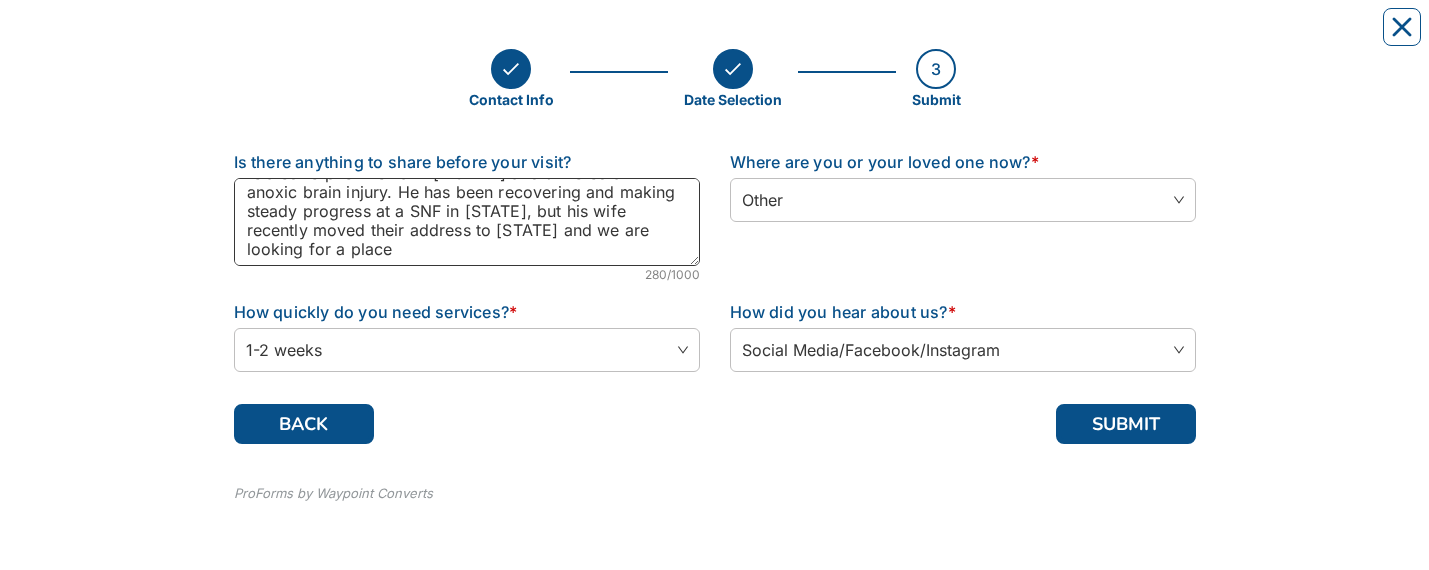 click on "My brother, a [AGE] year old, had a cardiac arrest related to pneumonia in [MONTH] and suffered an anoxic brain injury. He has been recovering and making steady progress at a SNF in [STATE], but his wife recently moved their address to [STATE] and we are looking for a place" at bounding box center (467, 222) 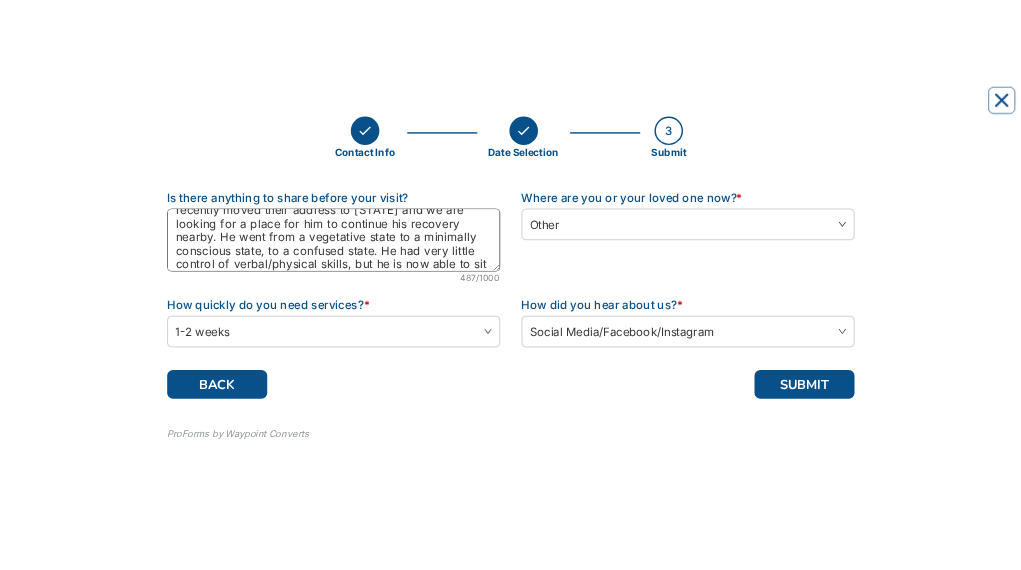 scroll, scrollTop: 110, scrollLeft: 0, axis: vertical 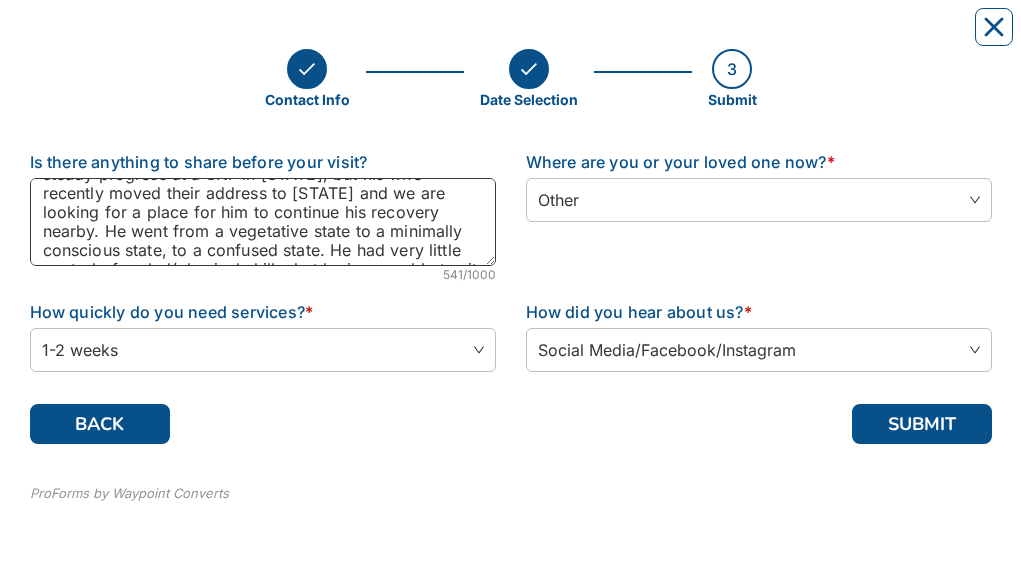 click on "My brother, a [AGE] year old, had a cardiac arrest related to pneumonia in [MONTH] and suffered an anoxic brain injury. He has been recovering and making steady progress at a SNF in [STATE], but his wife recently moved their address to [STATE] and we are looking for a place for him to continue his recovery nearby. He went from a vegetative state to a minimally conscious state, to a confused state. He had very little control of verbal/physical skills, but he is now able to sit at the edge of his bed, feed himself, and drink water." at bounding box center (263, 222) 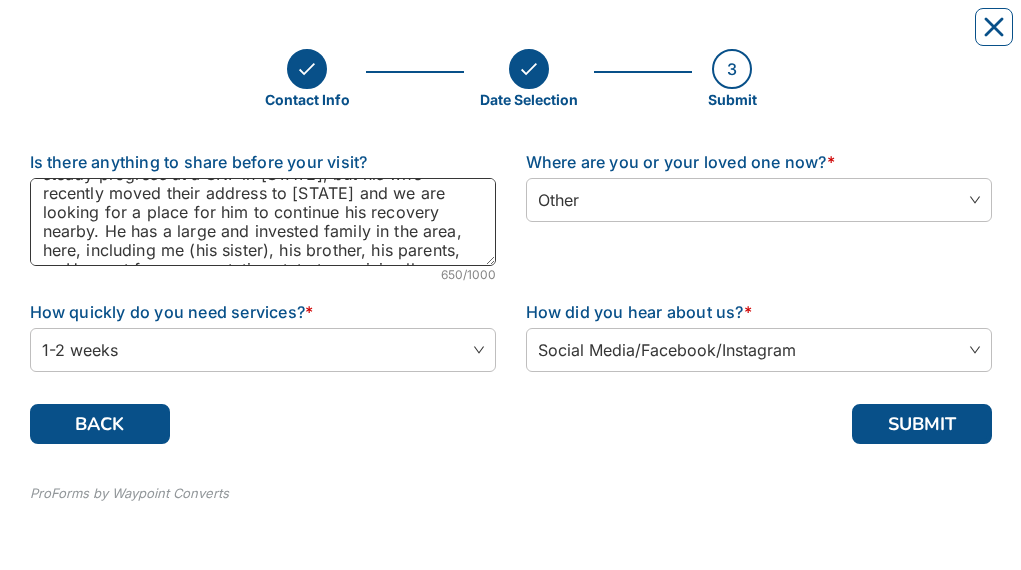 scroll, scrollTop: 91, scrollLeft: 0, axis: vertical 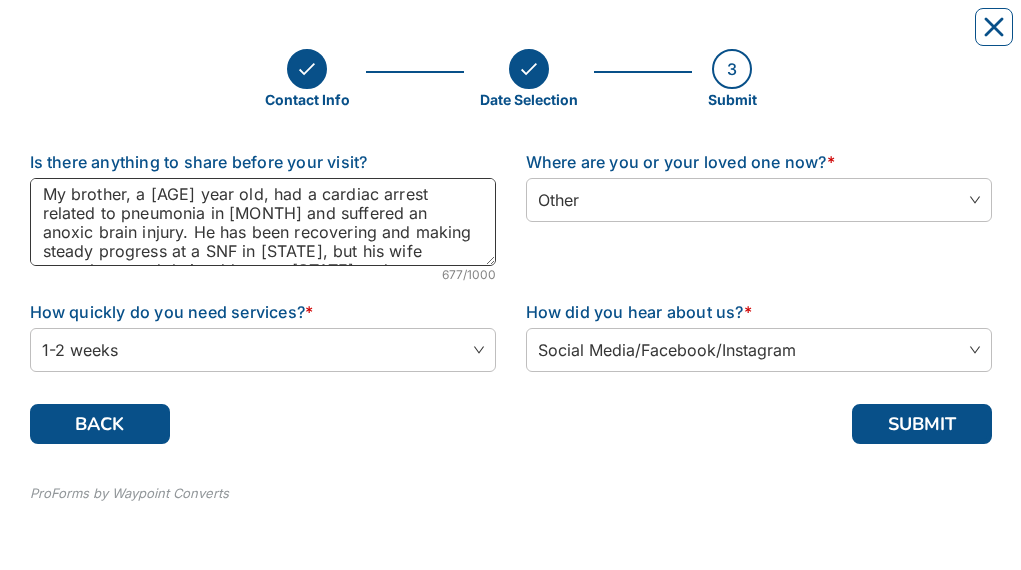 click on "My brother, a [AGE] year old, had a cardiac arrest related to pneumonia in [MONTH] and suffered an anoxic brain injury. He has been recovering and making steady progress at a SNF in [STATE], but his wife recently moved their address to [STATE] and we are looking for a place for him to continue his recovery nearby. He has a large and invested family in the area, here, including me (his sister), his brother, his parents, and many extended relatives. He went from a vegetative state to a minimally conscious state, to a confused state. He had very little control of verbal/physical skills, but he is now able to sit at the edge of his bed, feed himself, and drink water." at bounding box center (263, 222) 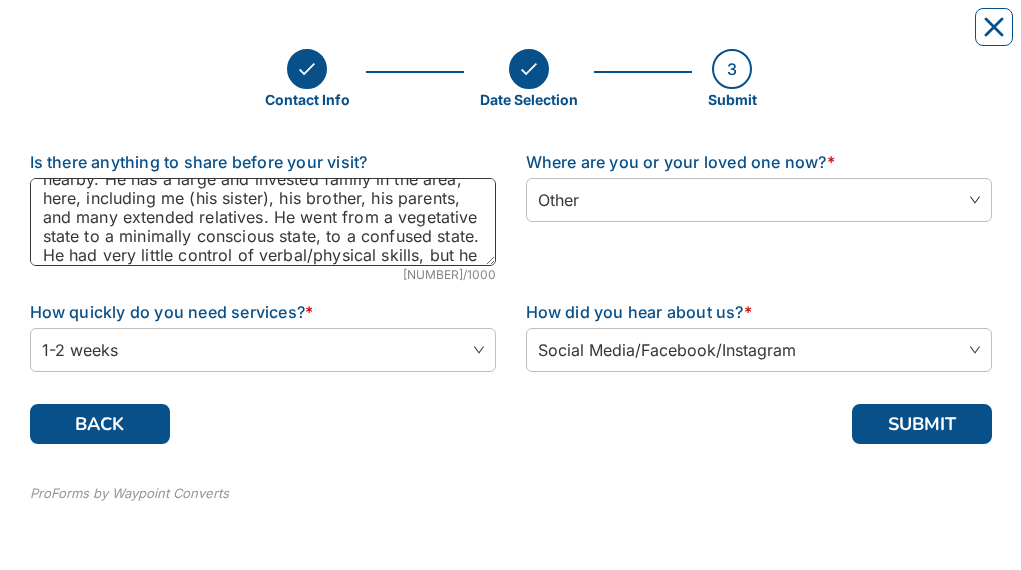 scroll, scrollTop: 152, scrollLeft: 0, axis: vertical 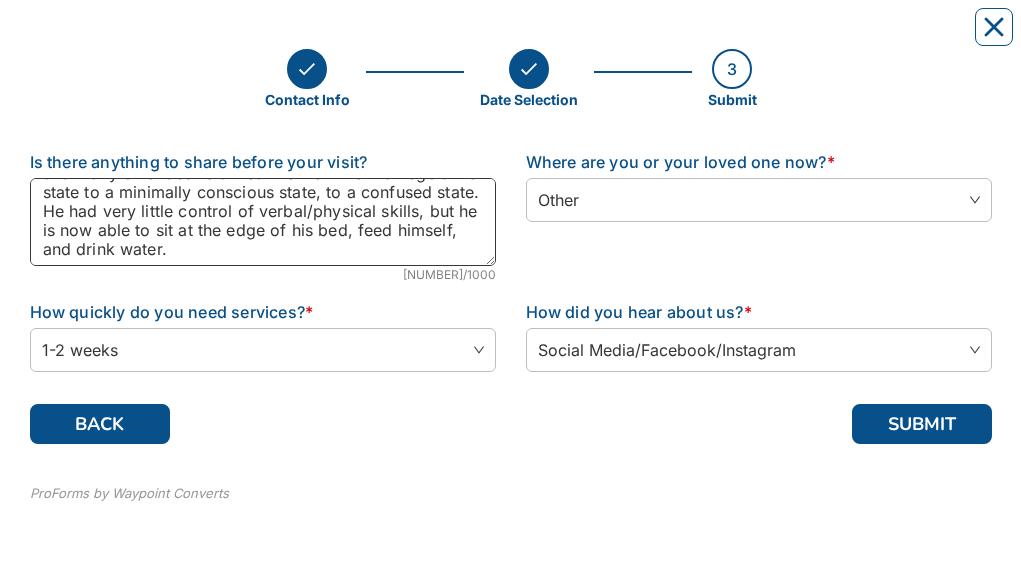 drag, startPoint x: 274, startPoint y: 195, endPoint x: 370, endPoint y: 298, distance: 140.80128 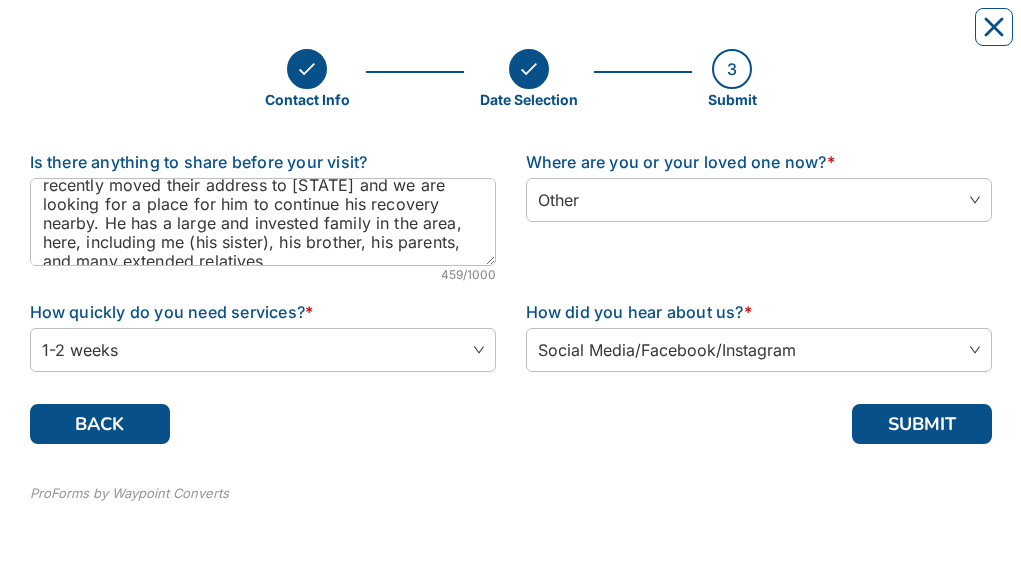 scroll, scrollTop: 97, scrollLeft: 0, axis: vertical 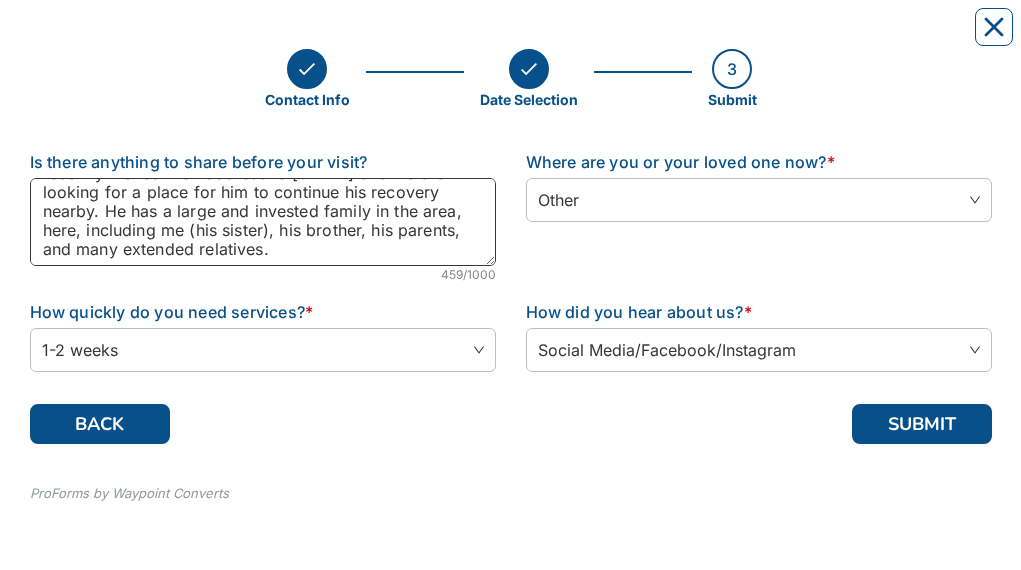 click on "My brother, a [AGE] year old, had a cardiac arrest related to pneumonia last [MONTH] and suffered an anoxic brain injury. He has been recovering and making steady progress at a SNF in [STATE], but his wife recently moved their address to [STATE] and we are looking for a place for him to continue his recovery nearby. He has a large and invested family in the area, here, including me (his sister), his brother, his parents, and many extended relatives." at bounding box center [263, 222] 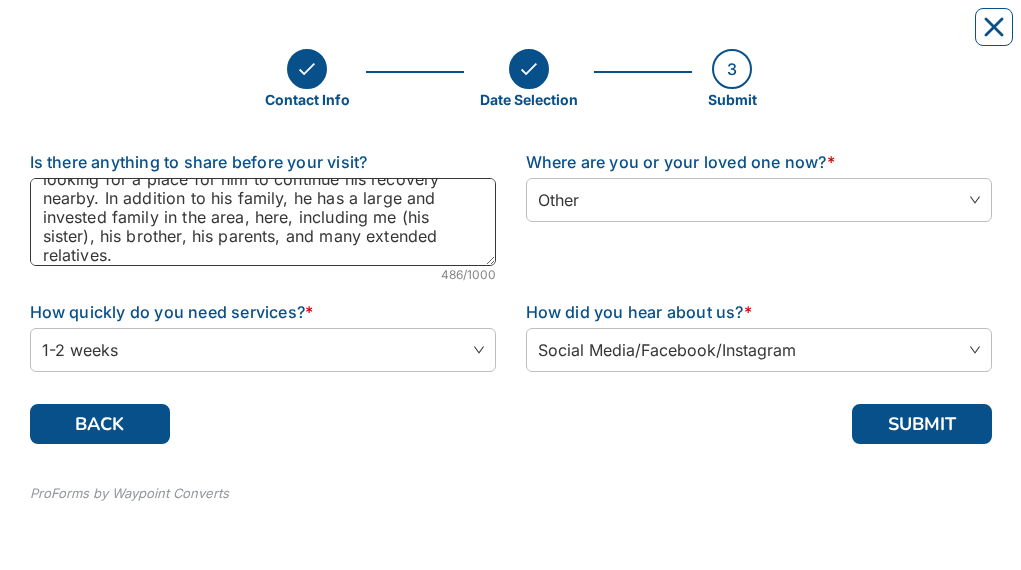 scroll, scrollTop: 116, scrollLeft: 0, axis: vertical 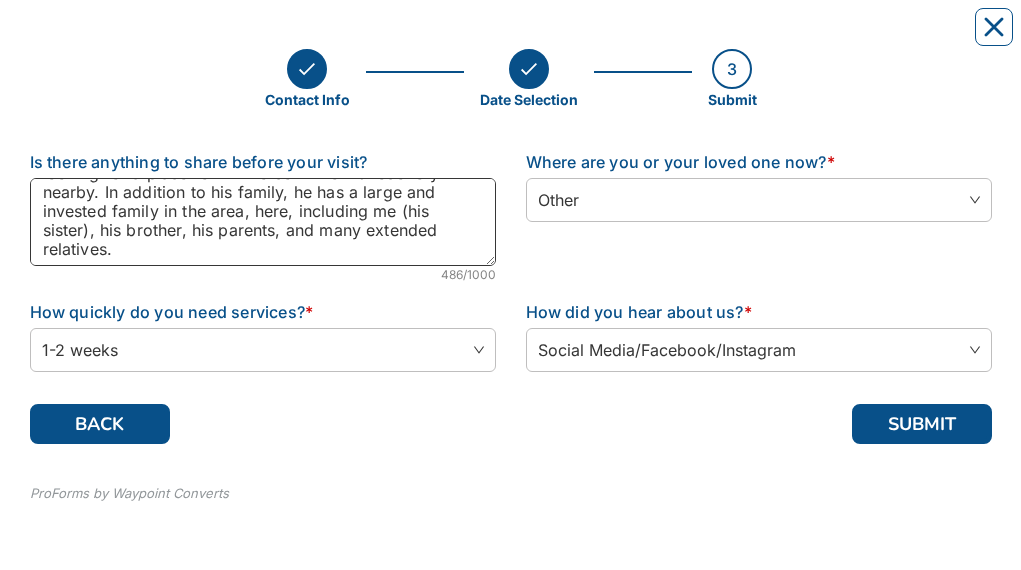 click on "My brother, a [AGE] year old, had a cardiac arrest related to pneumonia last [MONTH] and suffered an anoxic brain injury. He has been recovering and making steady progress at a SNF in [STATE], but his wife recently moved their address to [STATE] and we are looking for a place for him to continue his recovery nearby. In addition to his family, he has a large and invested family in the area, here, including me (his sister), his brother, his parents, and many extended relatives." at bounding box center [263, 222] 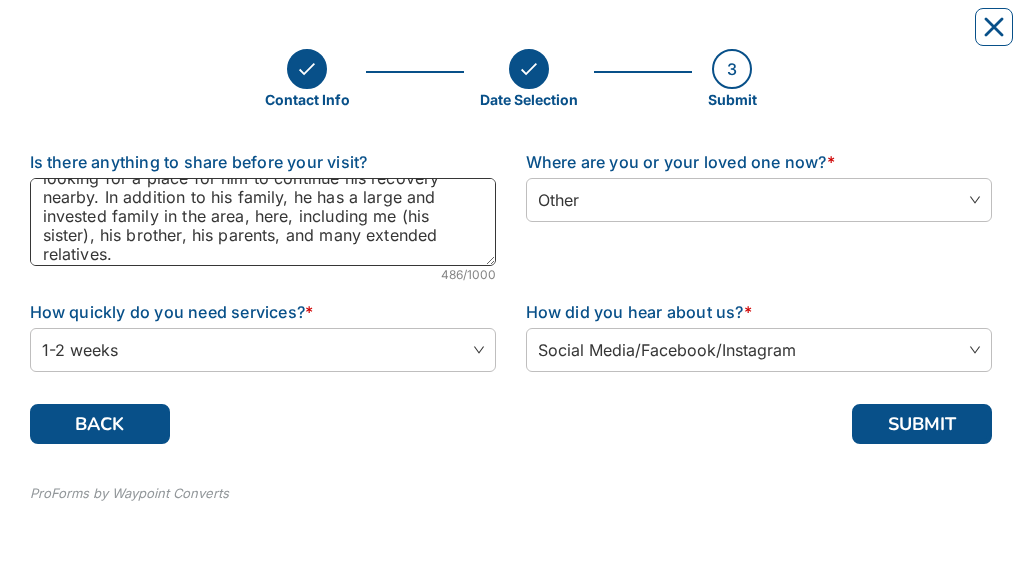 scroll, scrollTop: 116, scrollLeft: 0, axis: vertical 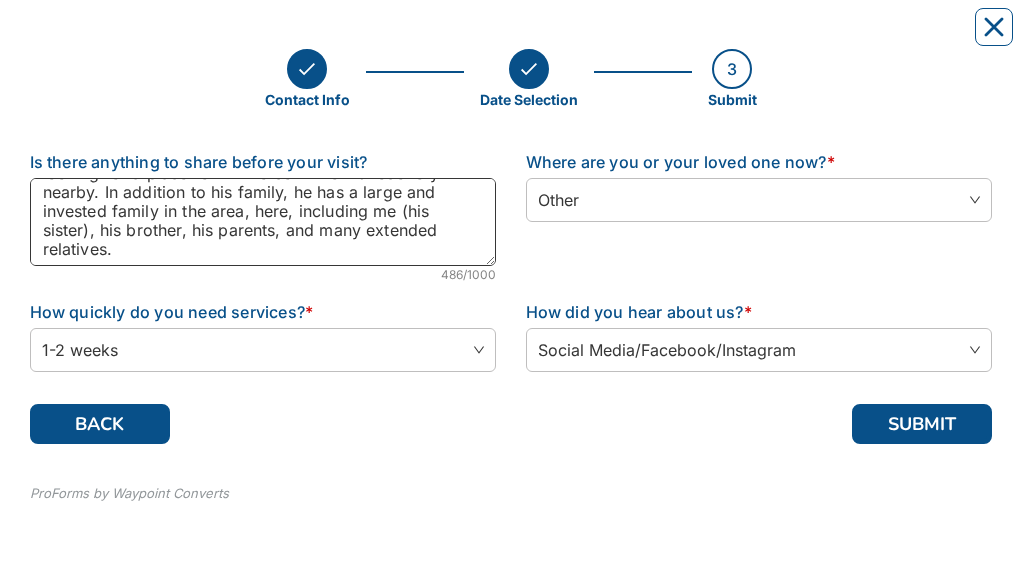 click on "My brother, a [AGE] year old, had a cardiac arrest related to pneumonia last [MONTH] and suffered an anoxic brain injury. He has been recovering and making steady progress at a SNF in [STATE], but his wife recently moved their address to [STATE] and we are looking for a place for him to continue his recovery nearby. In addition to his family, he has a large and invested family in the area, here, including me (his sister), his brother, his parents, and many extended relatives." at bounding box center [263, 222] 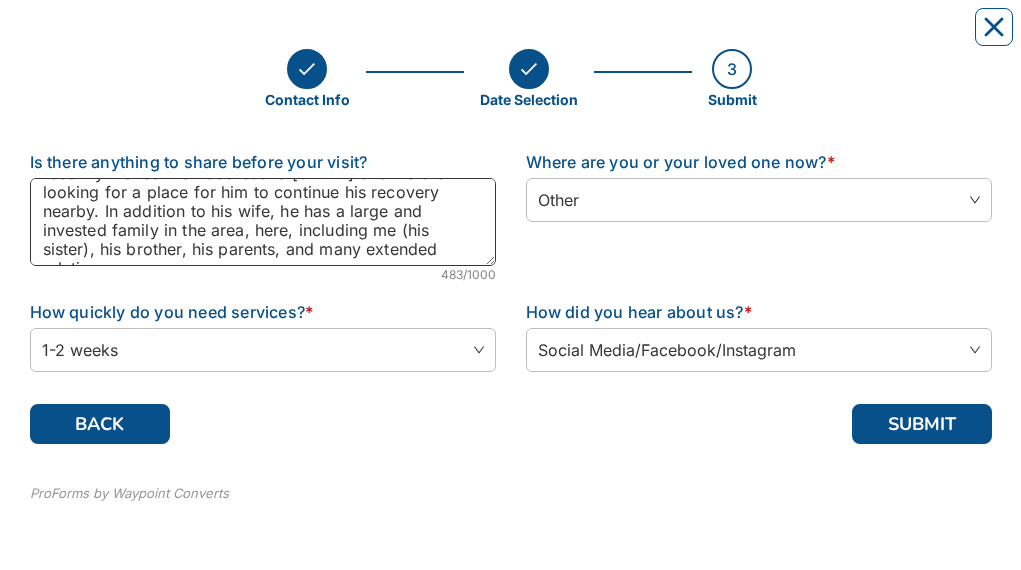 scroll, scrollTop: 116, scrollLeft: 0, axis: vertical 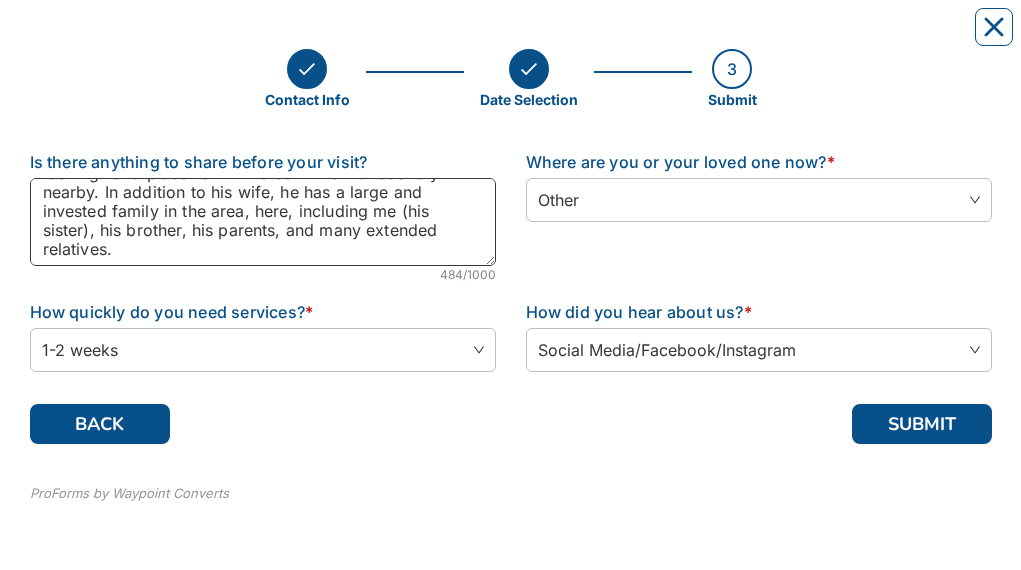 click on "My brother, a [AGE] year old, had a cardiac arrest related to pneumonia last [MONTH] and suffered an anoxic brain injury. He has been recovering and making steady progress at a SNF in [STATE], but his wife recently moved their address to [STATE] and we are looking for a place for him to continue his recovery nearby. In addition to his wife, he has a large and invested family in the area, here, including me (his sister), his brother, his parents, and many extended relatives." at bounding box center (263, 222) 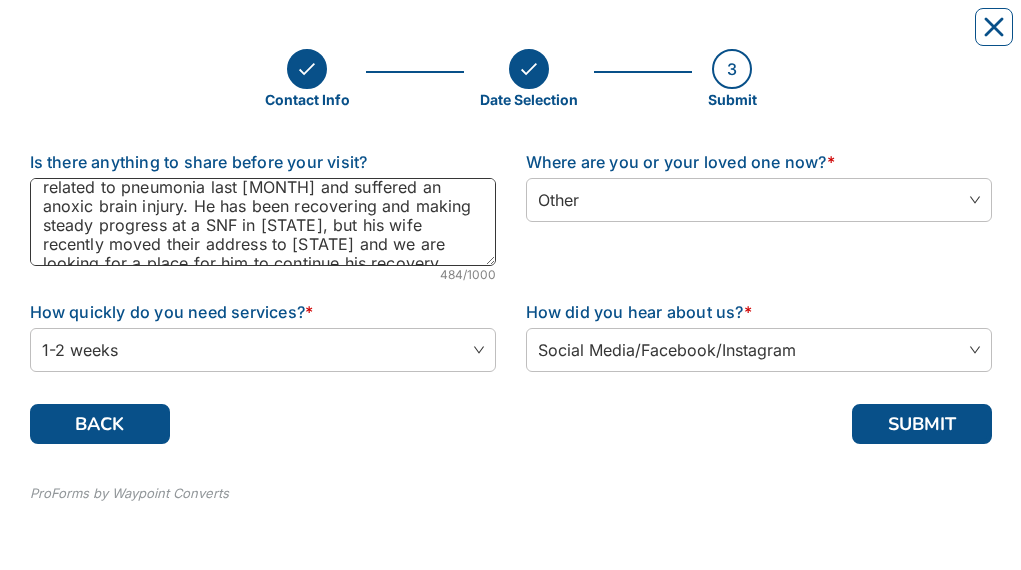 scroll, scrollTop: 29, scrollLeft: 0, axis: vertical 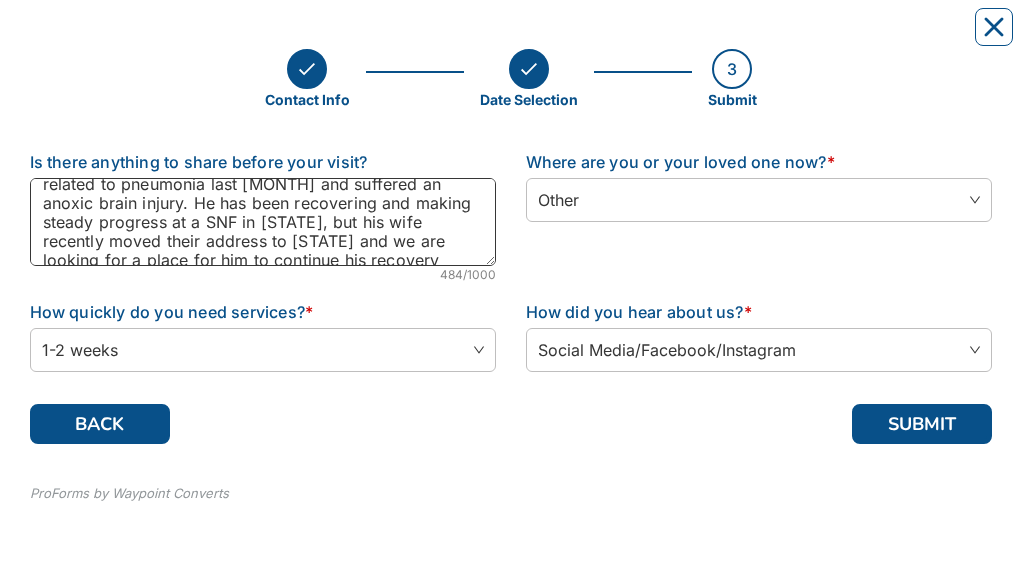 click on "My brother, a [AGE] year old, had a cardiac arrest related to pneumonia last [MONTH] and suffered an anoxic brain injury. He has been recovering and making steady progress at a SNF in [STATE], but his wife recently moved their address to [STATE] and we are looking for a place for him to continue his recovery nearby. In addition to his wife, he has a large and invested family in the area, here, including me (his sister), his brother, his parents, and many extended relatives." at bounding box center [263, 222] 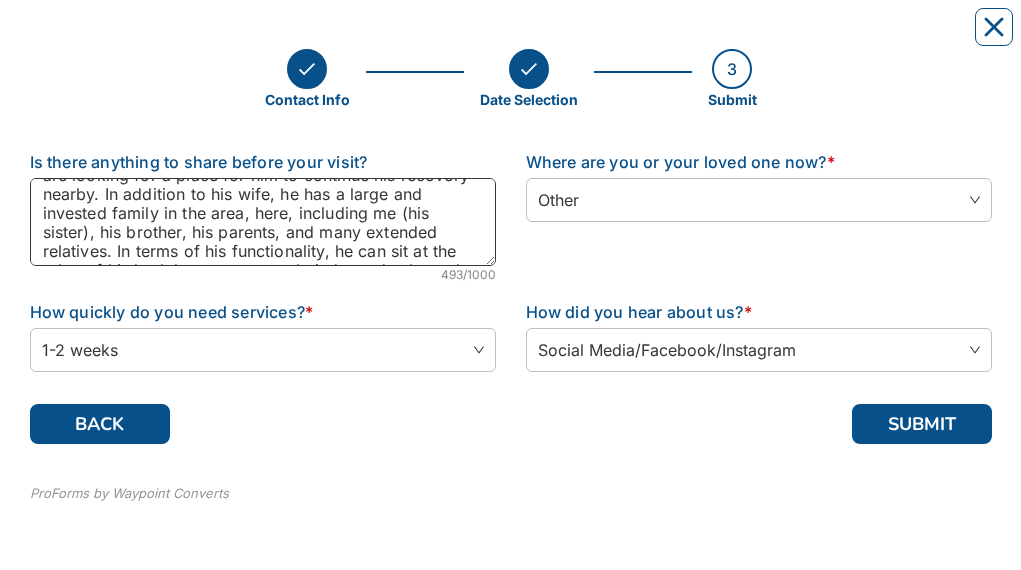 scroll, scrollTop: 116, scrollLeft: 0, axis: vertical 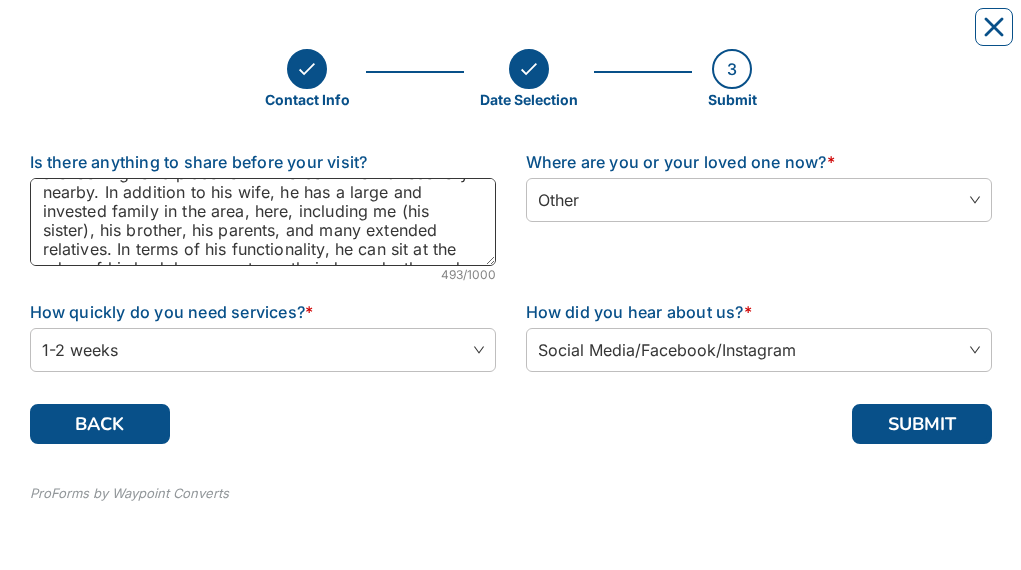 click on "My brother, a [AGE] year old, had a cardiac arrest related to pneumonia last [MONTH] and suffered an anoxic brain injury. He has been recovering and making slow but steady progress at a SNF in [STATE], but his wife recently moved their address to [STATE] and we are looking for a place for him to continue his recovery nearby. In addition to his wife, he has a large and invested family in the area, here, including me (his sister), his brother, his parents, and many extended relatives. In terms of his functionality, he can sit at the edge of his bed, he can eat mostly independently, and he can drink with minimal assistance. He can also sing extensively, and has some verbal ability (yes, no, I don't know, good, how are you, sl" at bounding box center [263, 222] 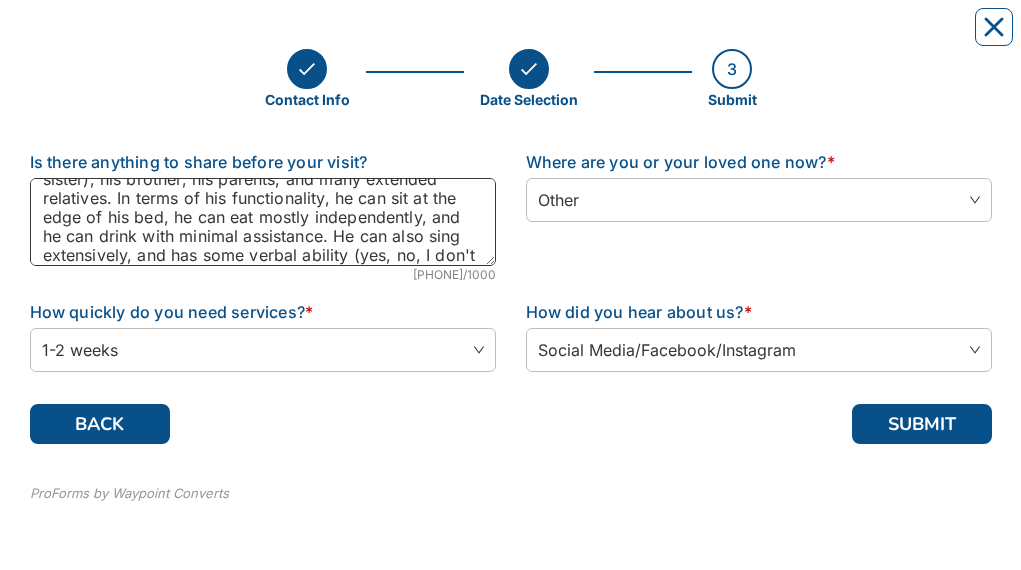 scroll, scrollTop: 186, scrollLeft: 0, axis: vertical 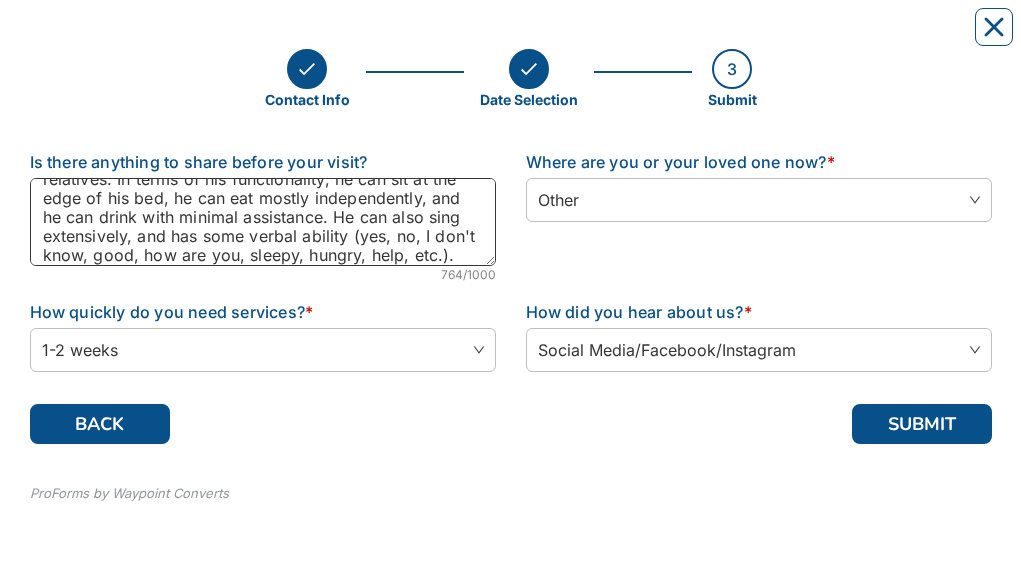 click on "My brother, a [AGE] year old, had a cardiac arrest related to pneumonia last [MONTH] and suffered an anoxic brain injury. He has been recovering and making slow but steady progress at a SNF in [STATE], but his wife recently moved their address to [STATE] and we are looking for a place for him to continue his recovery nearby. In addition to his wife, he has a large and invested family in the area, here, including me (his sister), his brother, his parents, and many extended relatives. In terms of his functionality, he can sit at the edge of his bed, he can eat mostly independently, and he can drink with minimal assistance. He can also sing extensively, and has some verbal ability (yes, no, I don't know, good, how are you, sleepy, hungry, help, etc.)." at bounding box center [263, 222] 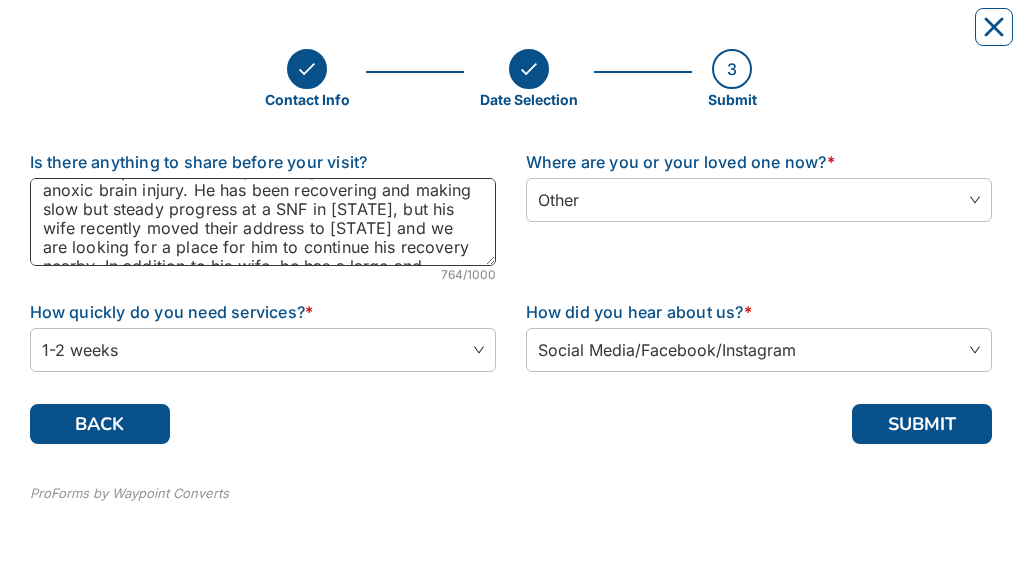 scroll, scrollTop: 44, scrollLeft: 0, axis: vertical 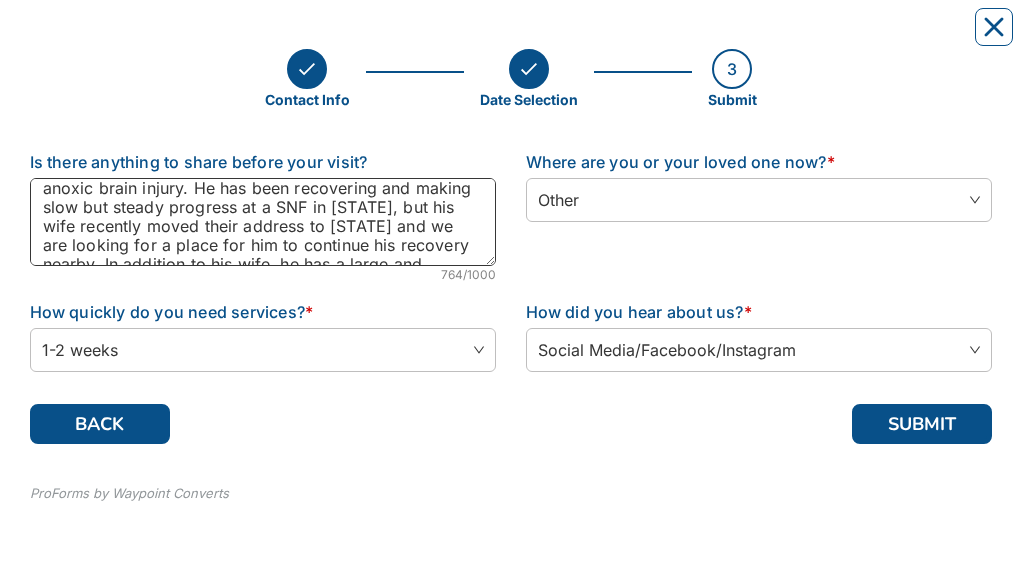 type on "My brother, a [AGE] year old, had a cardiac arrest related to pneumonia last [MONTH] and suffered an anoxic brain injury. He has been recovering and making slow but steady progress at a SNF in [STATE], but his wife recently moved their address to [STATE] and we are looking for a place for him to continue his recovery nearby. In addition to his wife, he has a large and invested family in the area, here, including me (his sister), his brother, his parents, and many extended relatives. In terms of his functionality, he can sit at the edge of his bed, he can eat mostly independently, and he can drink with minimal assistance. He can also sing extensively, and has some verbal ability (yes, no, I don't know, good, how are you, sleepy, hungry, help, etc.)." 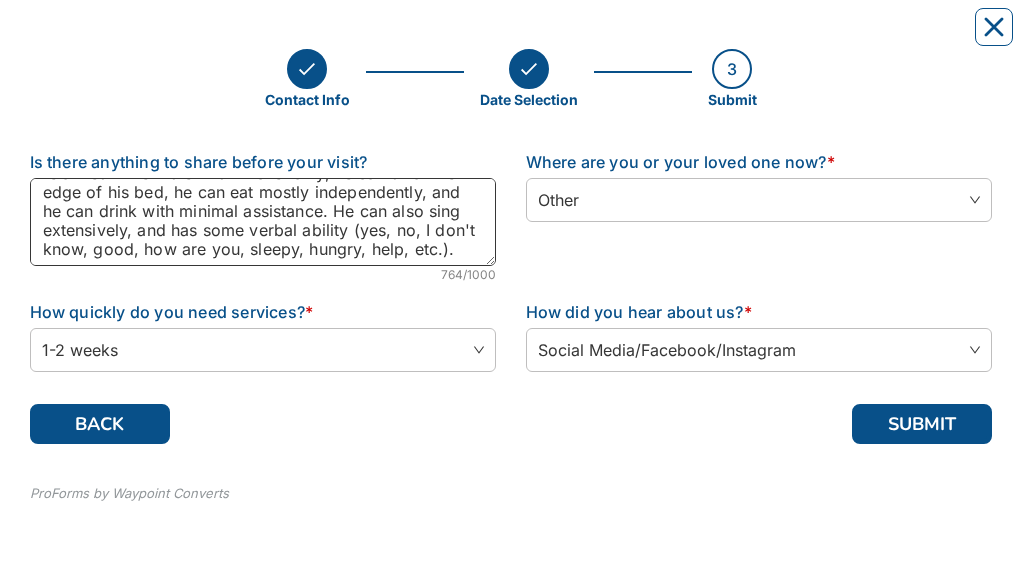 click on "My brother, a [AGE] year old, had a cardiac arrest related to pneumonia last [MONTH] and suffered an anoxic brain injury. He has been recovering and making slow but steady progress at a SNF in [STATE], but his wife recently moved their address to [STATE] and we are looking for a place for him to continue his recovery nearby. In addition to his wife, he has a large and invested family in the area, here, including me (his sister), his brother, his parents, and many extended relatives. In terms of his functionality, he can sit at the edge of his bed, he can eat mostly independently, and he can drink with minimal assistance. He can also sing extensively, and has some verbal ability (yes, no, I don't know, good, how are you, sleepy, hungry, help, etc.)." at bounding box center (263, 222) 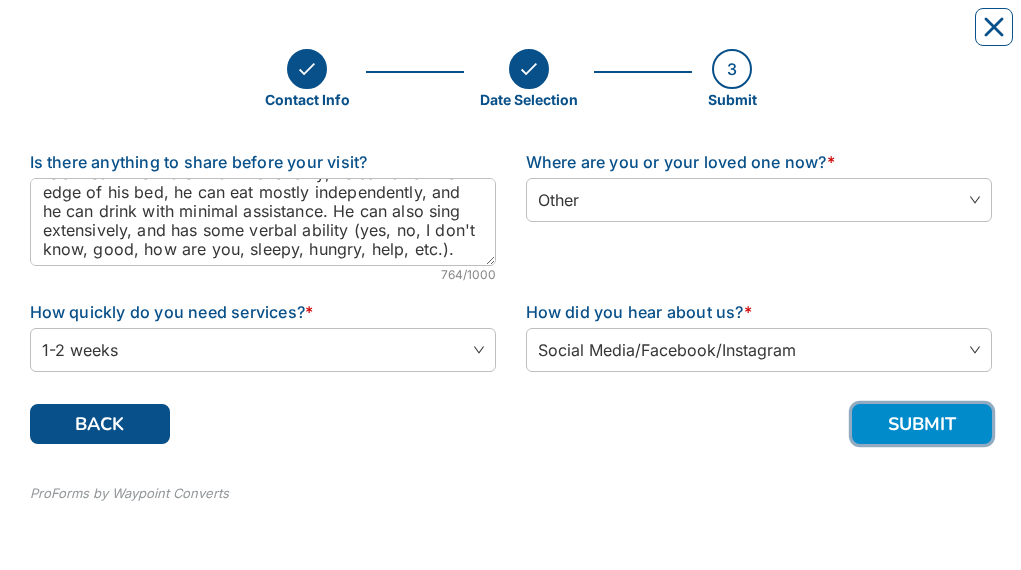 click on "SUBMIT" at bounding box center [922, 424] 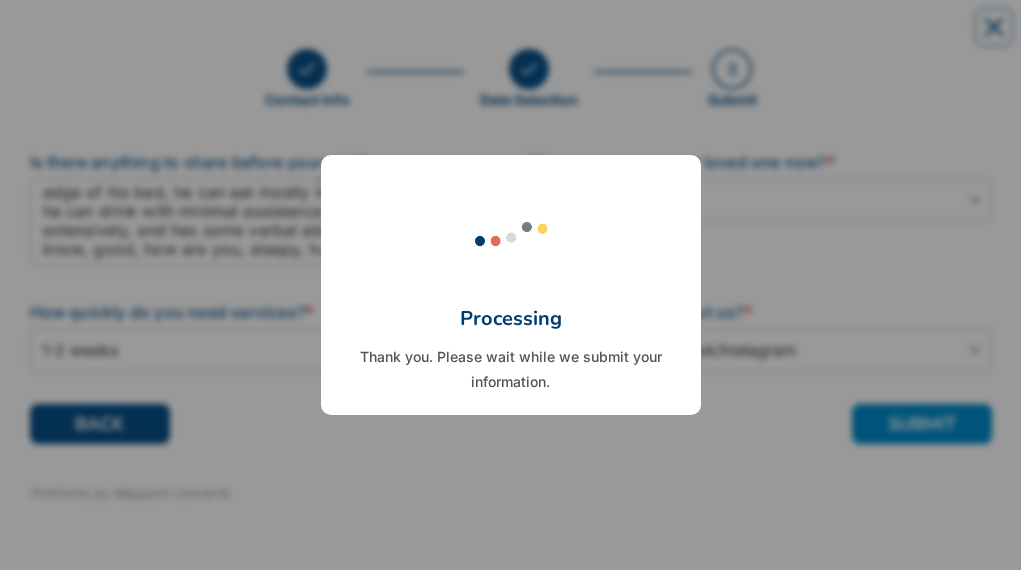 scroll, scrollTop: 0, scrollLeft: 0, axis: both 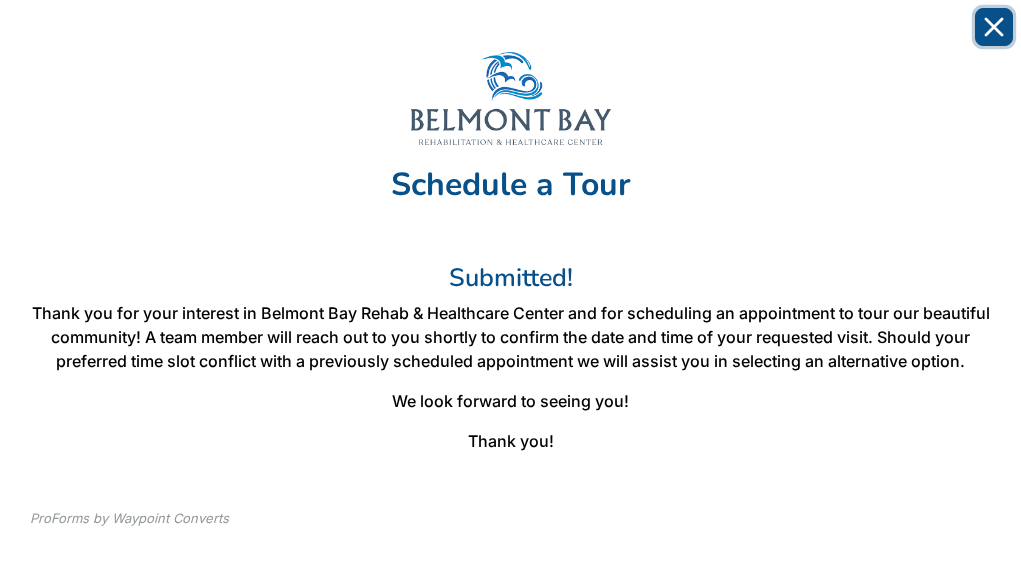click 